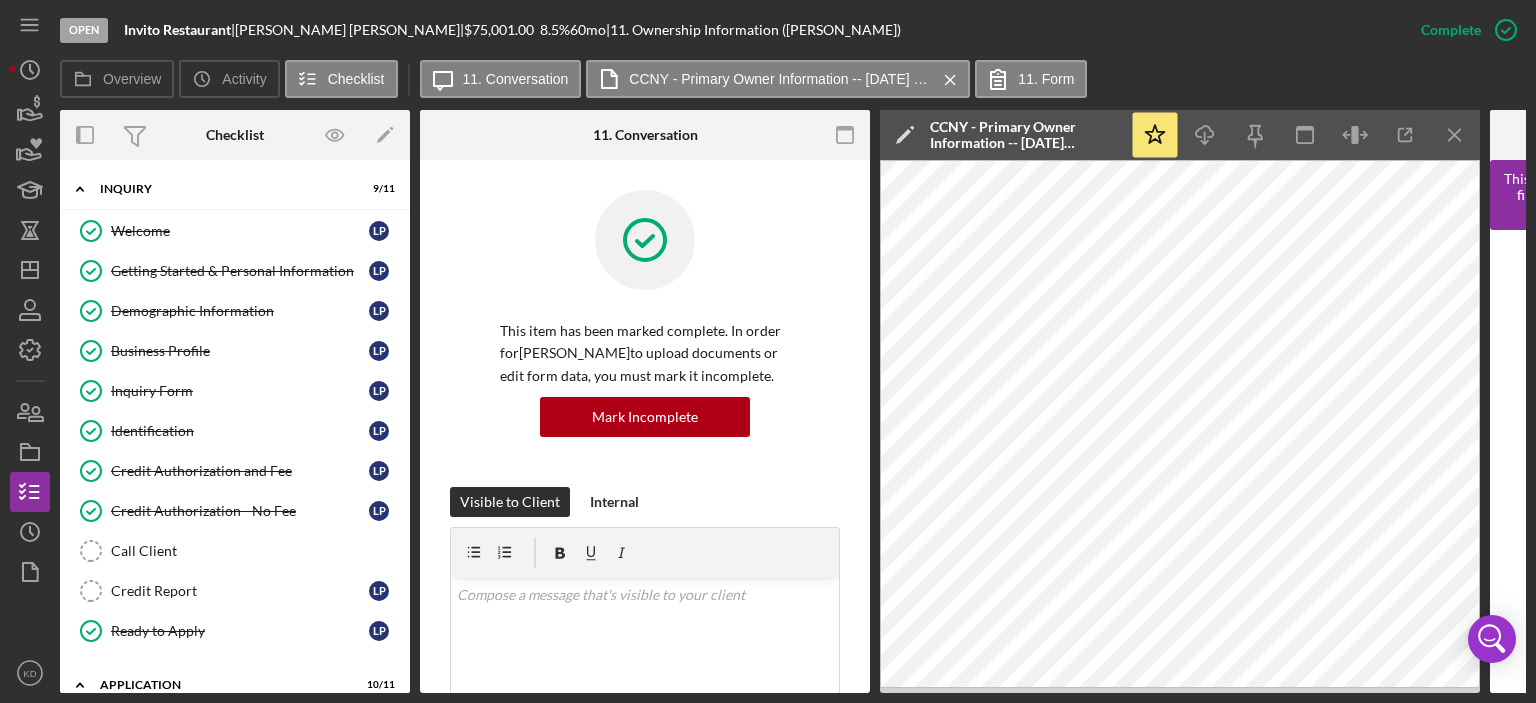scroll, scrollTop: 0, scrollLeft: 0, axis: both 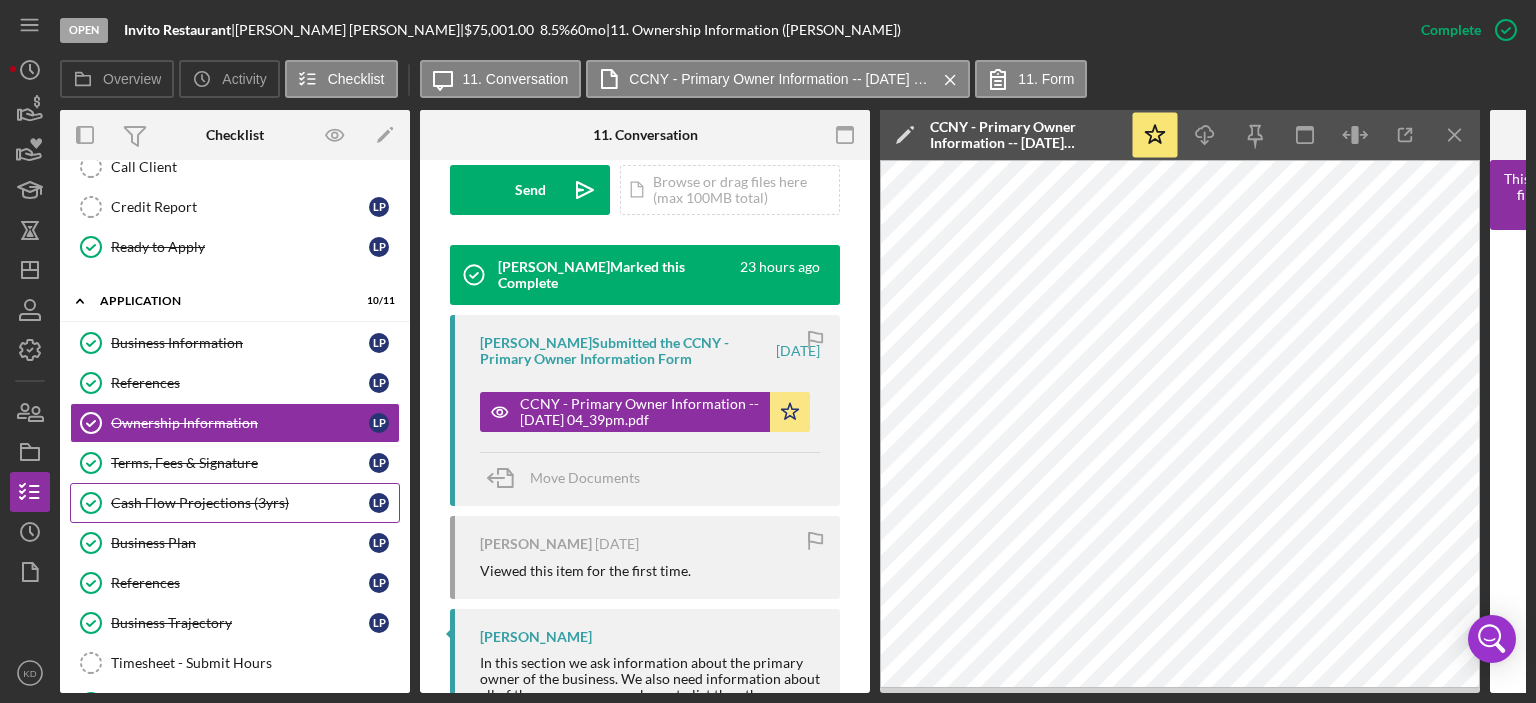 click on "Cash Flow Projections (3yrs)" at bounding box center (240, 503) 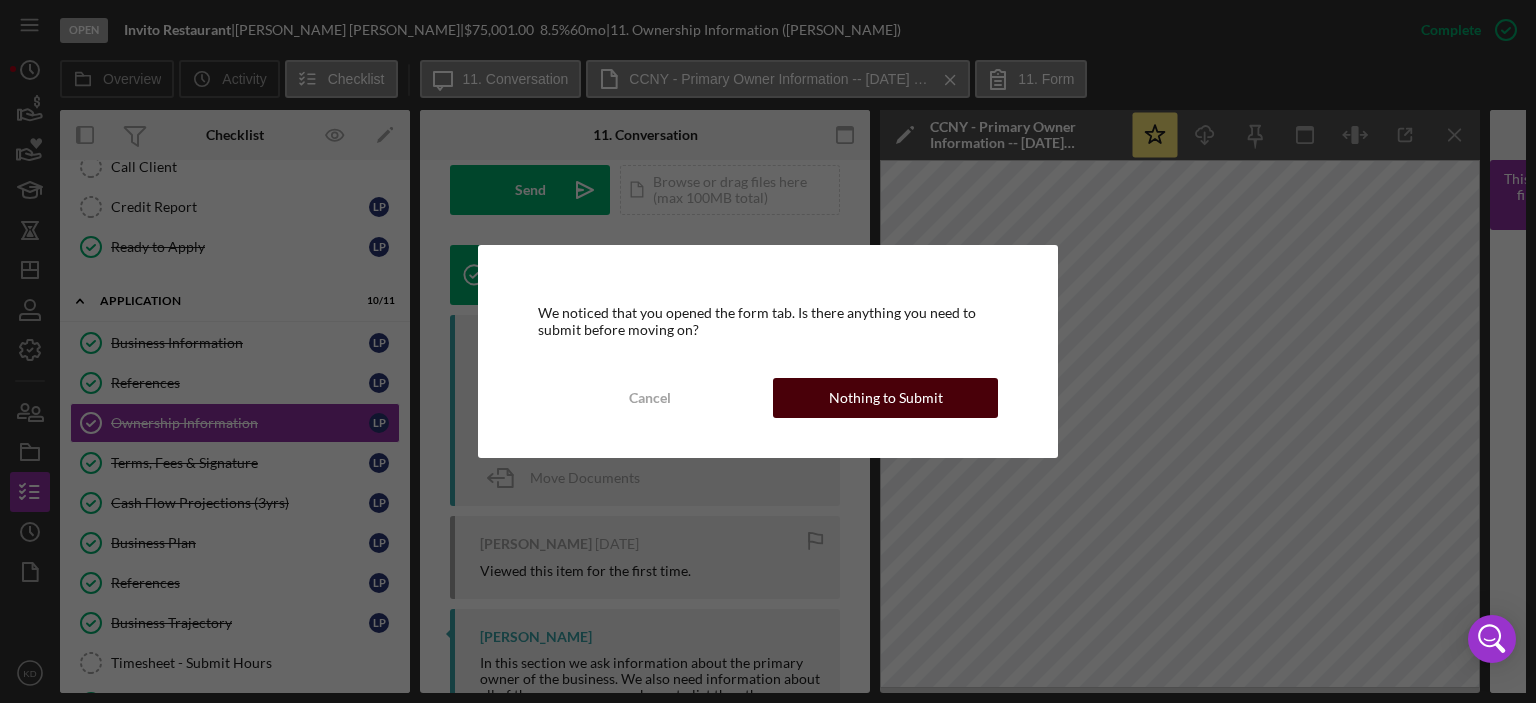 click on "Nothing to Submit" at bounding box center (885, 398) 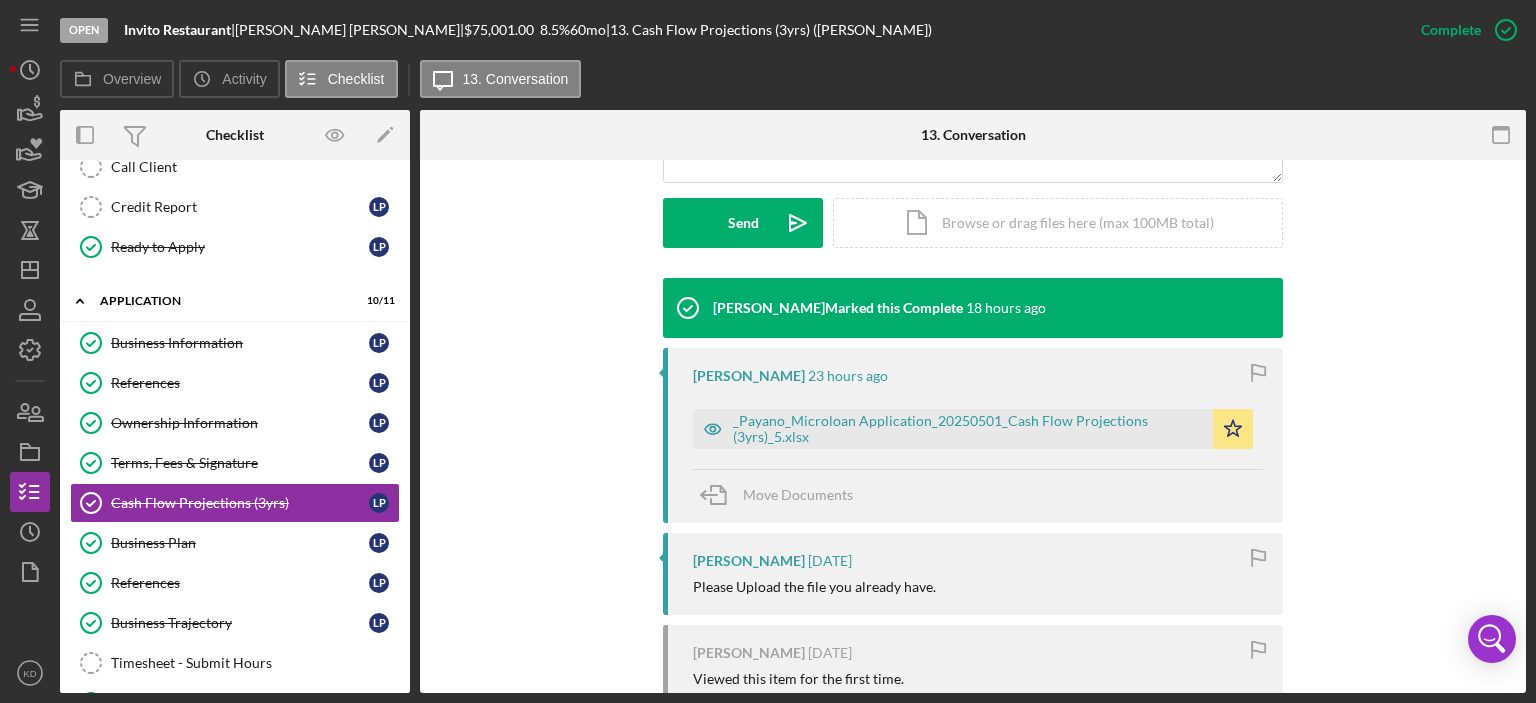 scroll, scrollTop: 590, scrollLeft: 0, axis: vertical 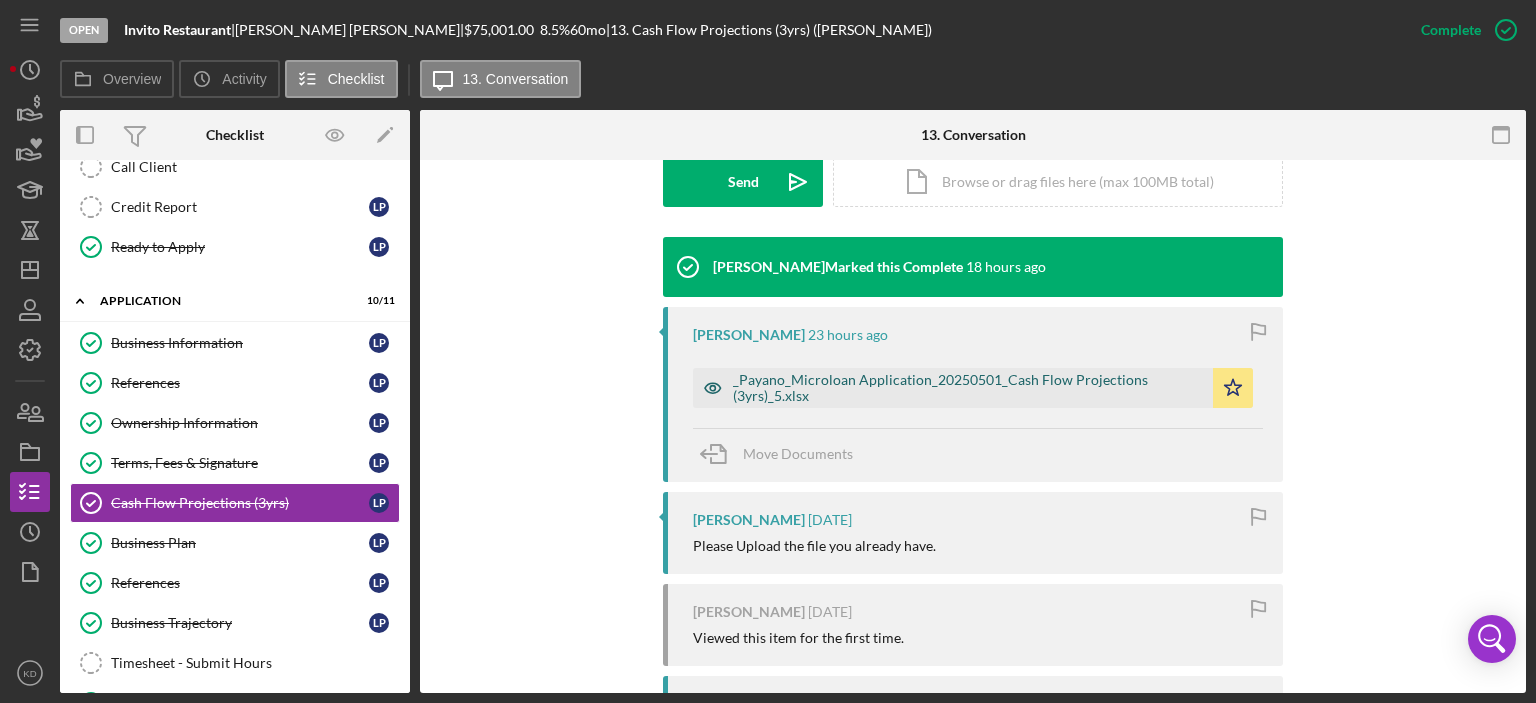 click on "_Payano_Microloan Application_20250501_Cash Flow Projections (3yrs)_5.xlsx" at bounding box center (968, 388) 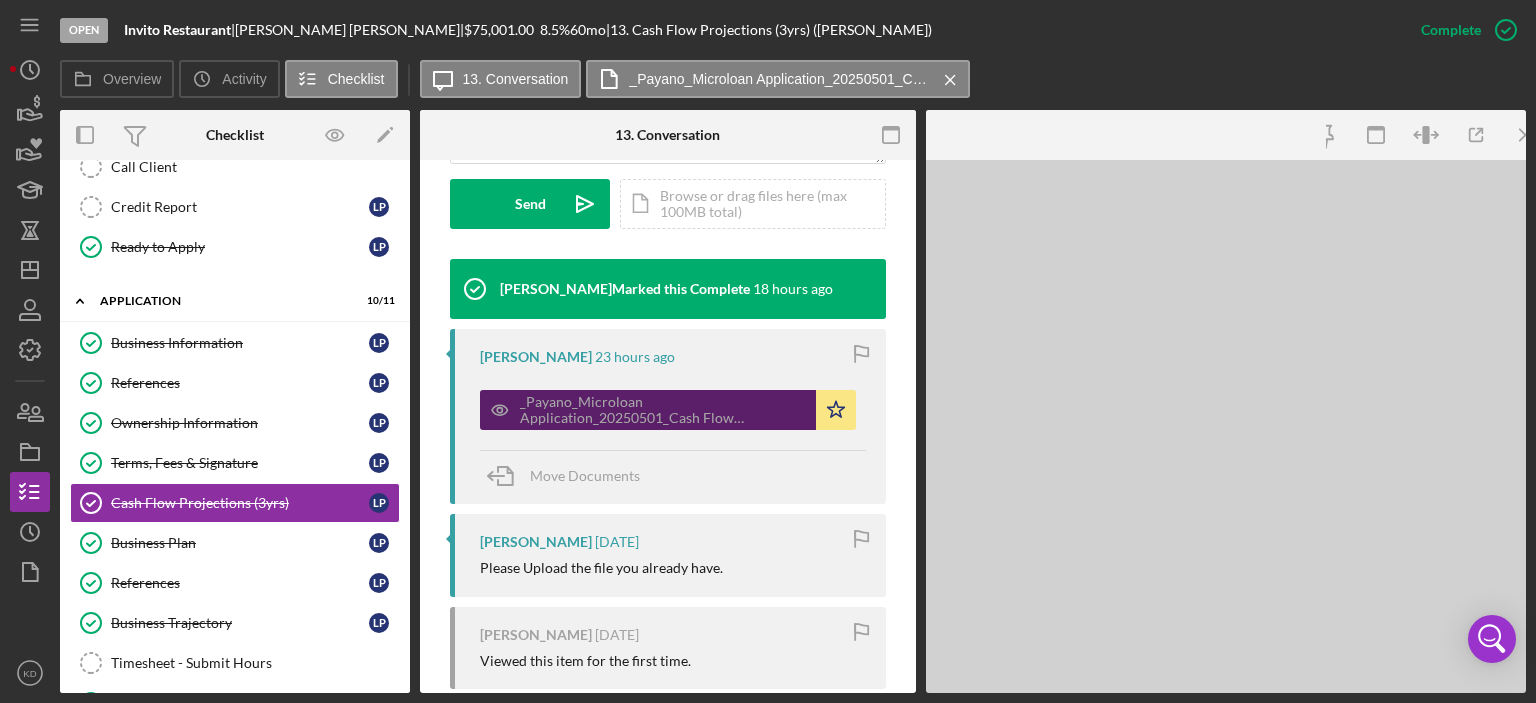 scroll, scrollTop: 612, scrollLeft: 0, axis: vertical 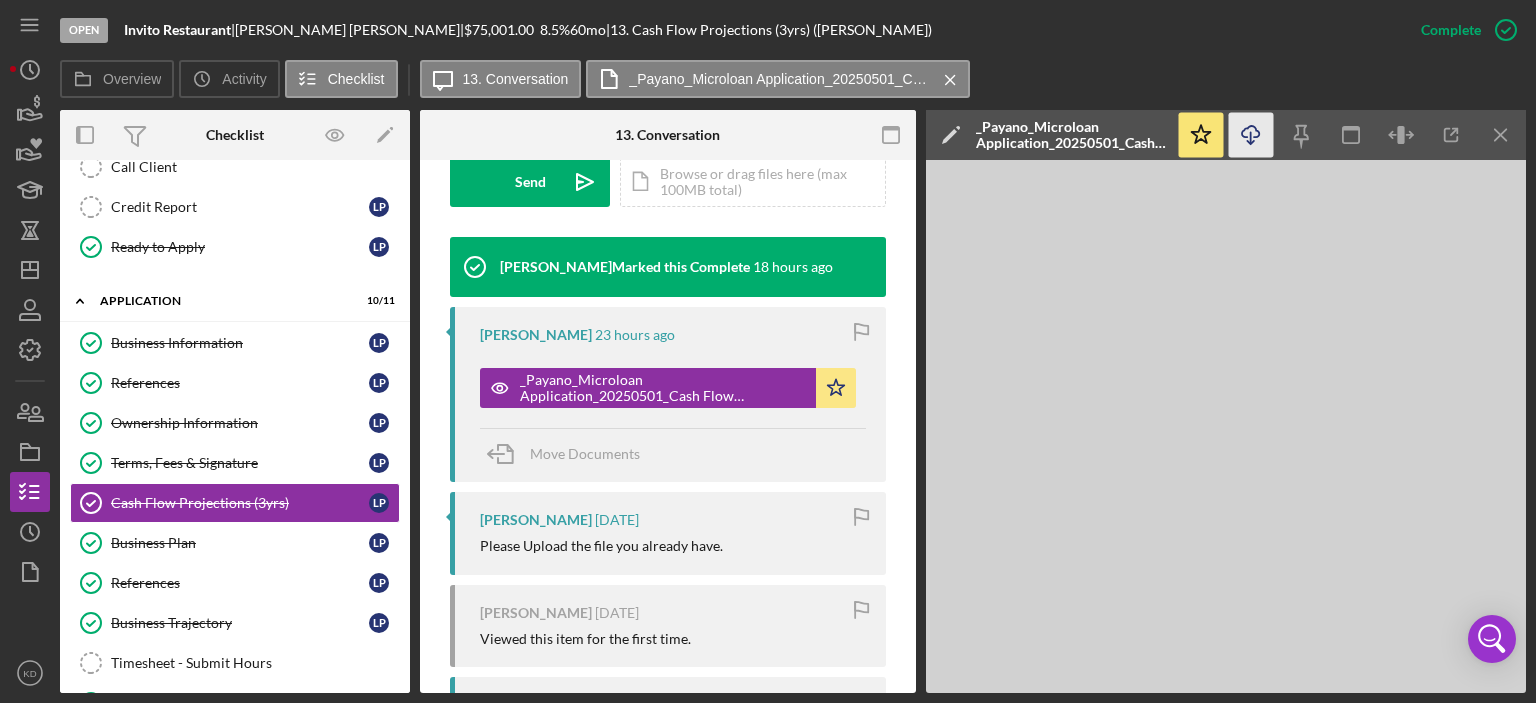 click on "Icon/Download" 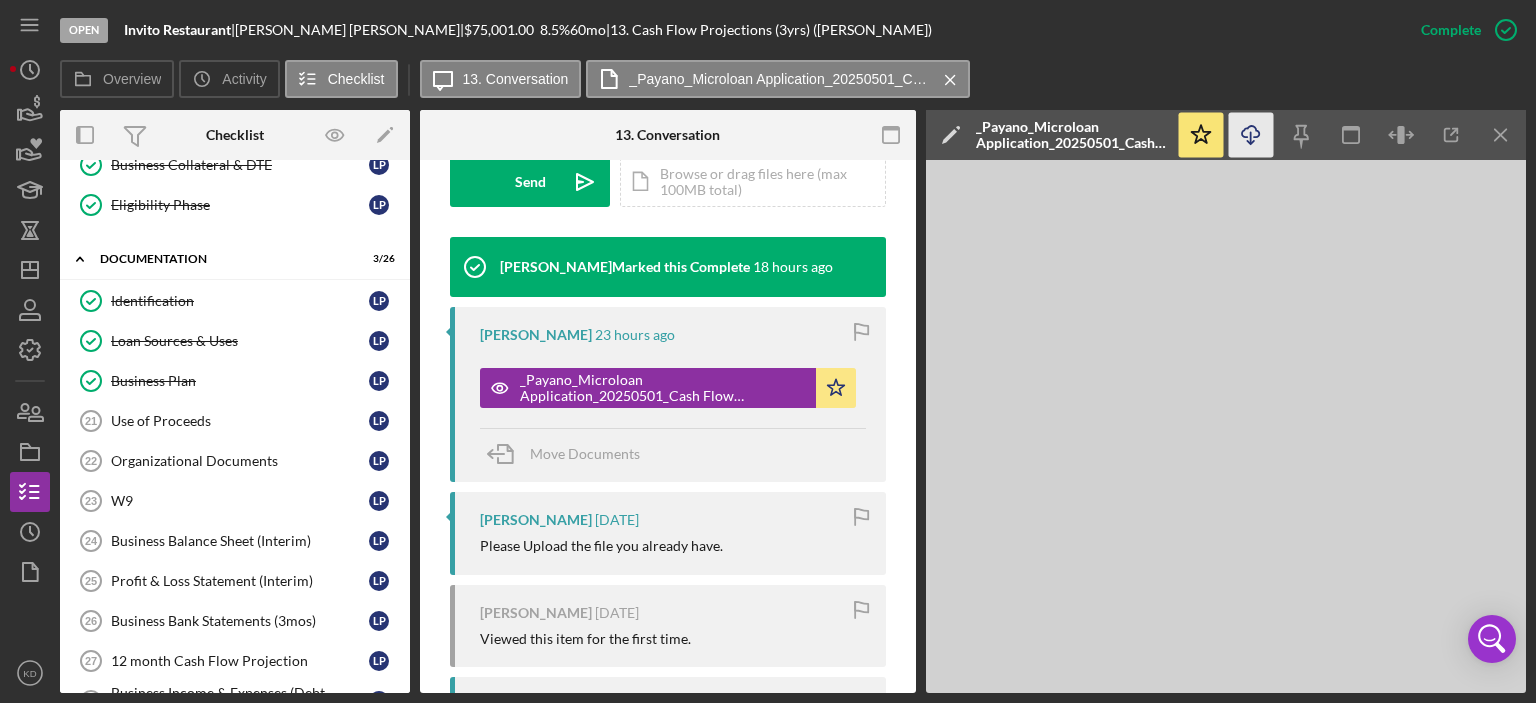 scroll, scrollTop: 962, scrollLeft: 0, axis: vertical 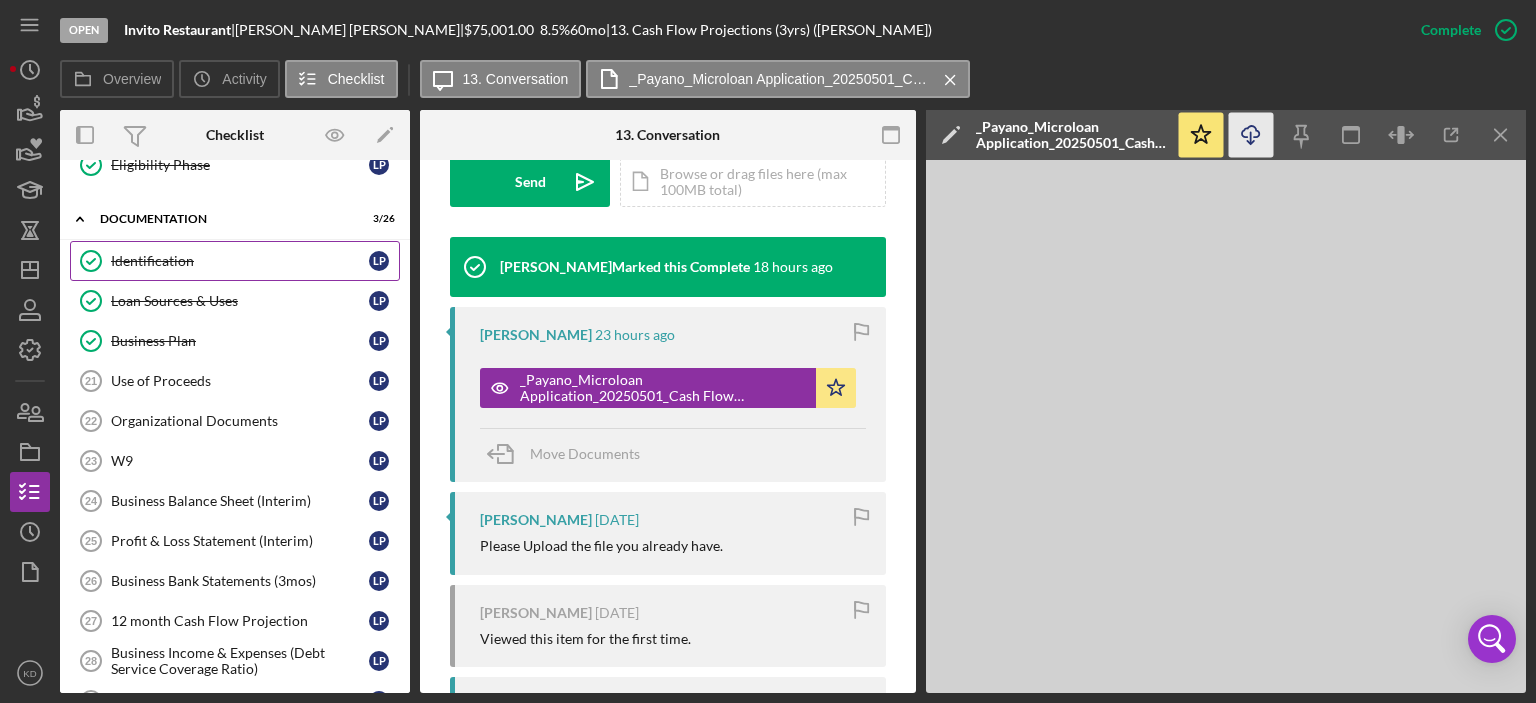 click on "Identification" at bounding box center (240, 261) 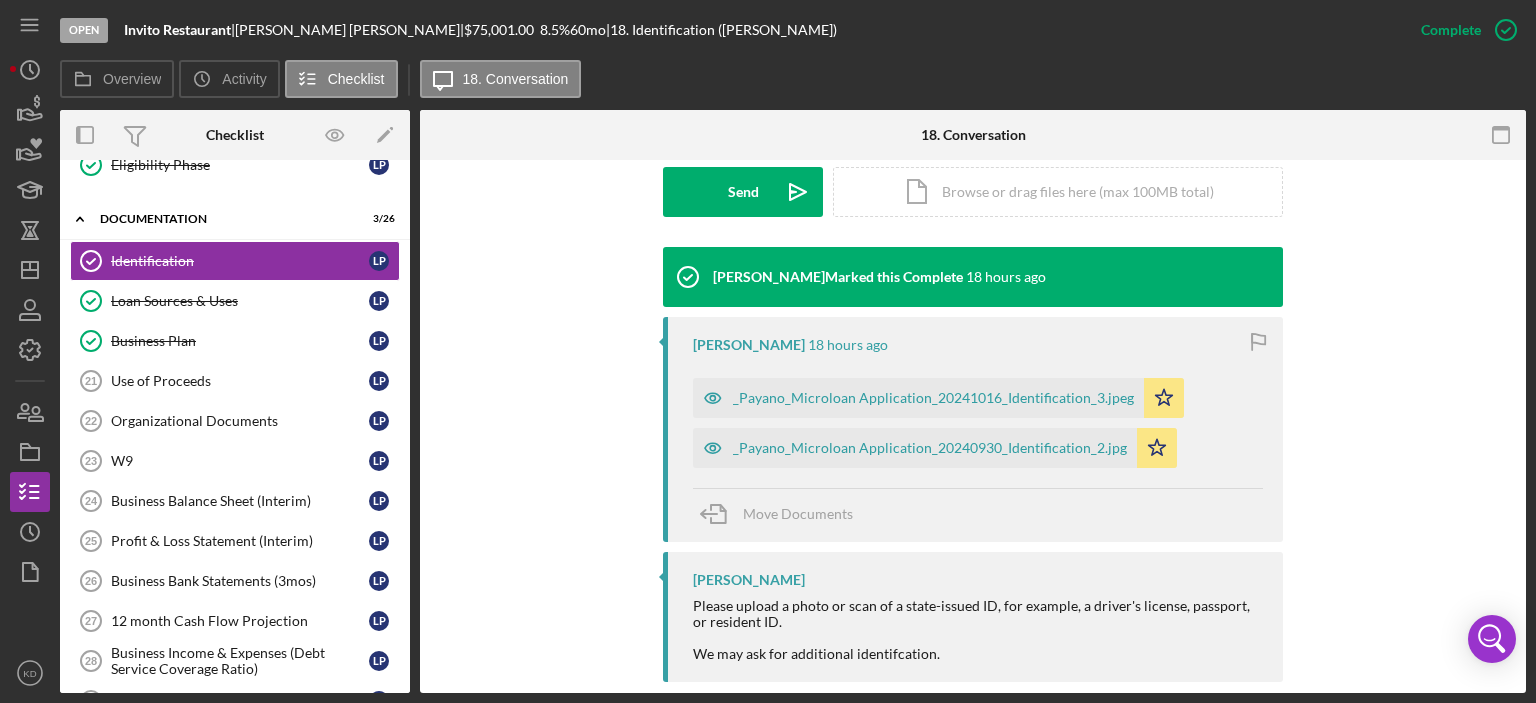 scroll, scrollTop: 608, scrollLeft: 0, axis: vertical 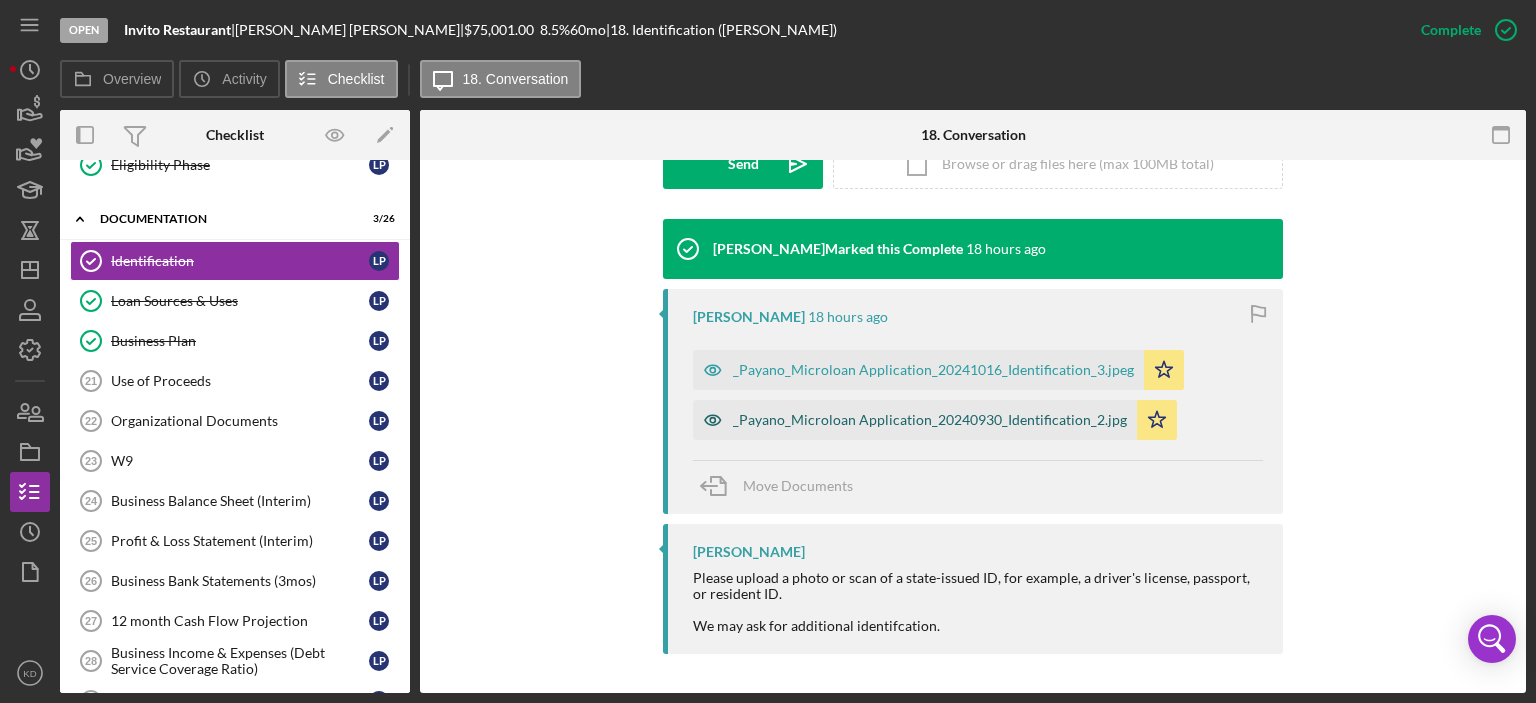click on "_Payano_Microloan Application_20240930_Identification_2.jpg" at bounding box center [915, 420] 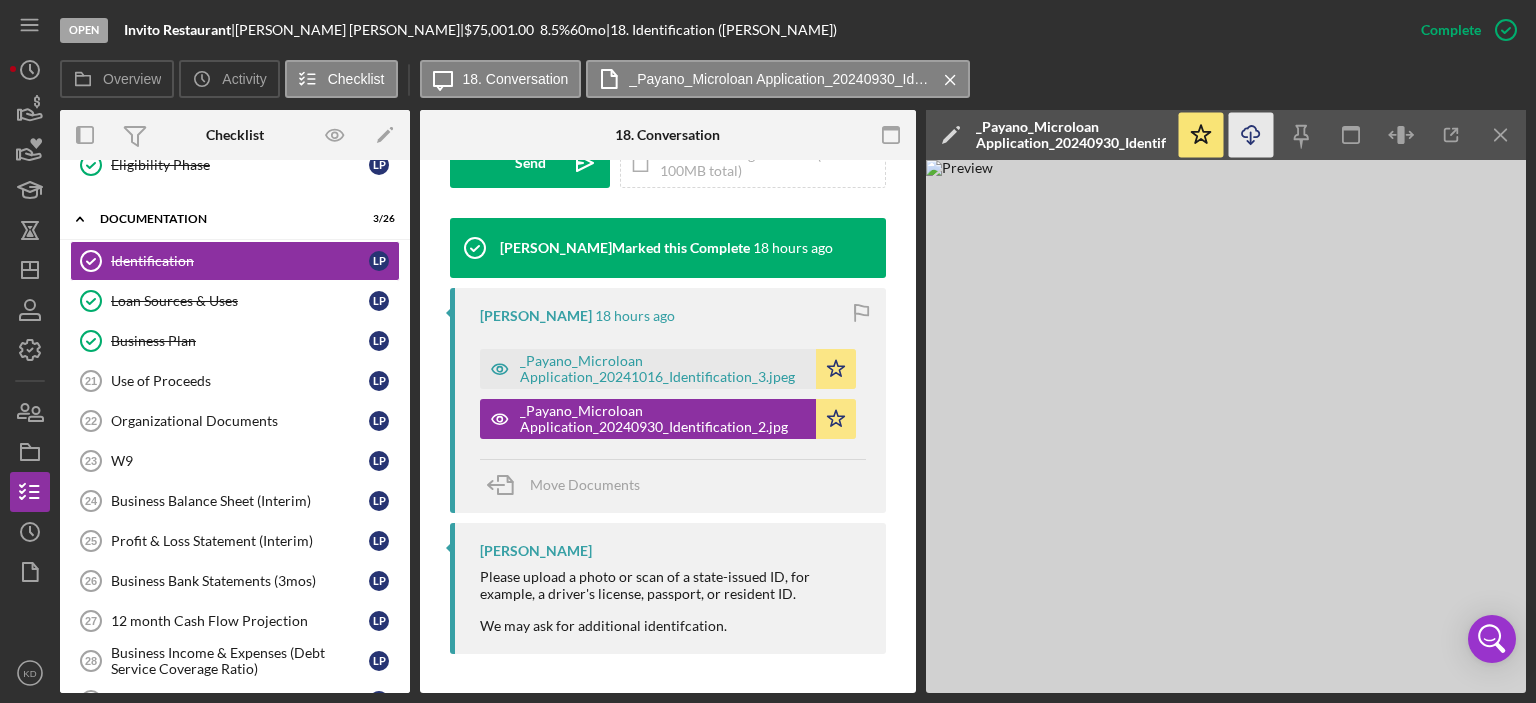 click on "Icon/Download" 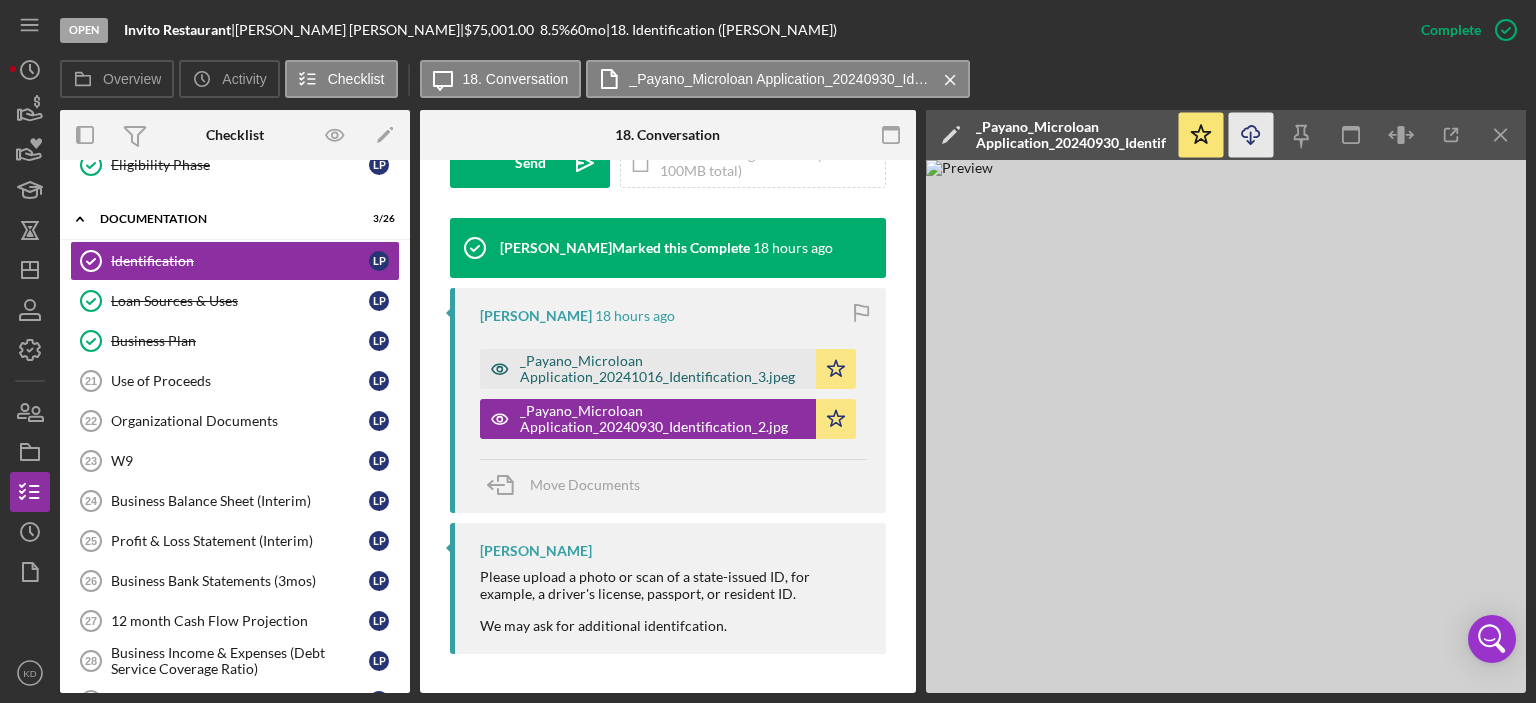 click on "_Payano_Microloan Application_20241016_Identification_3.jpeg" at bounding box center (663, 369) 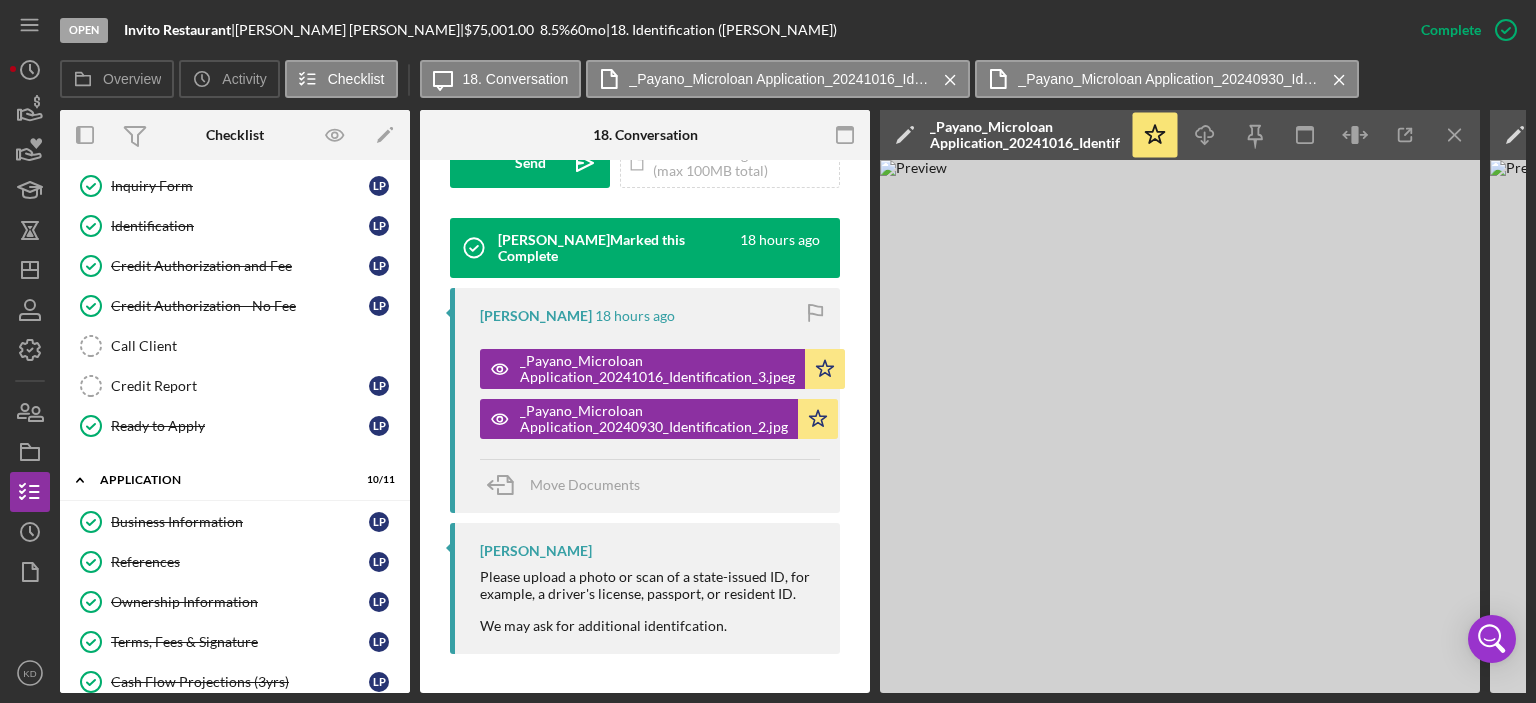 scroll, scrollTop: 0, scrollLeft: 0, axis: both 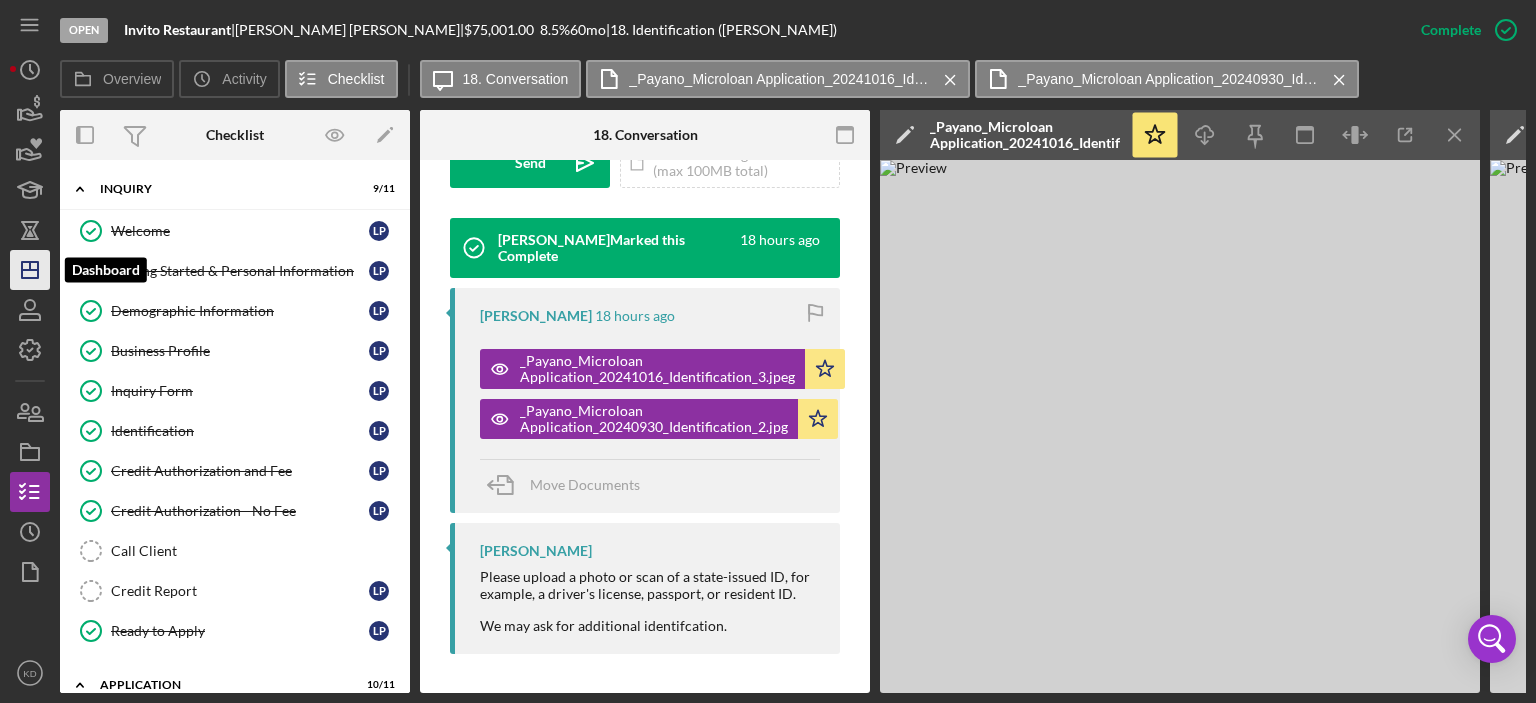 click 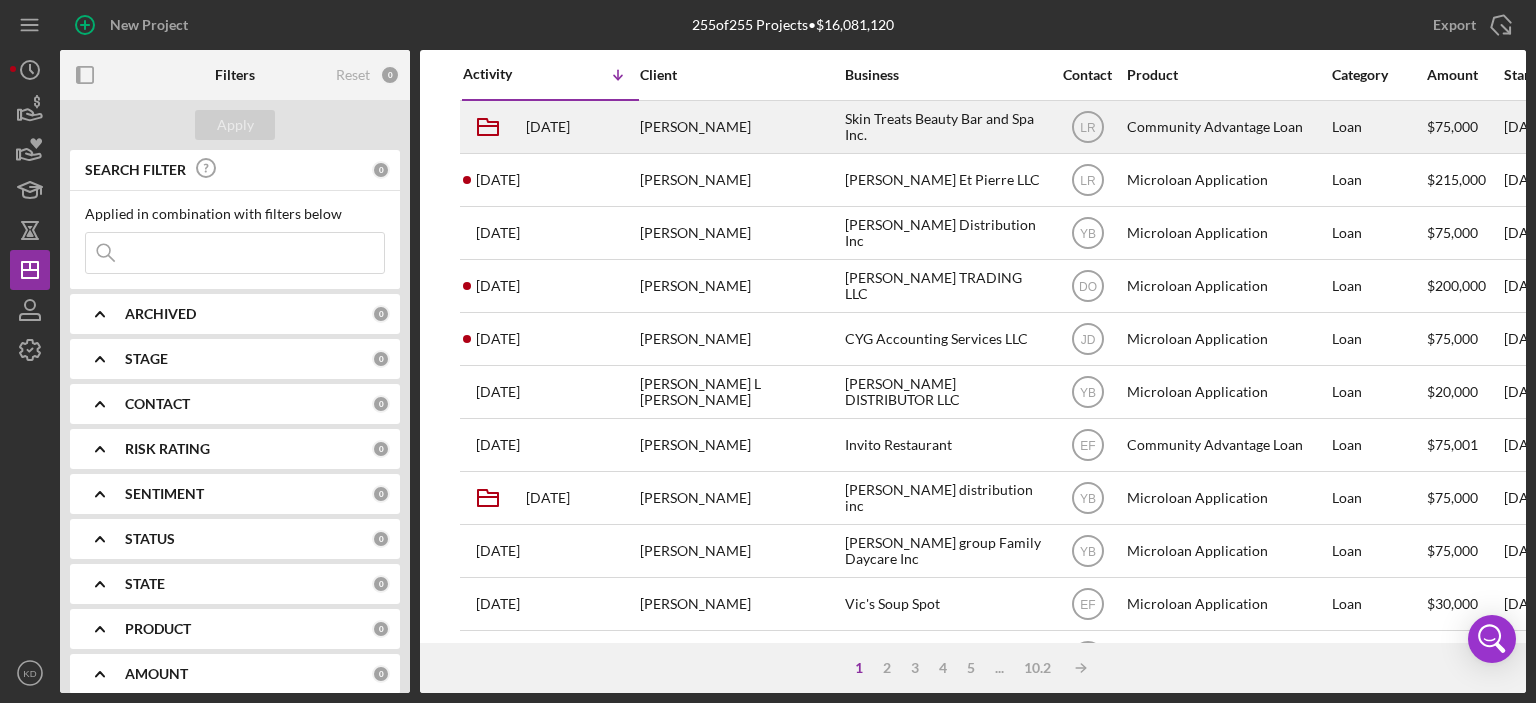 click on "Skin Treats Beauty Bar and Spa Inc." at bounding box center [945, 127] 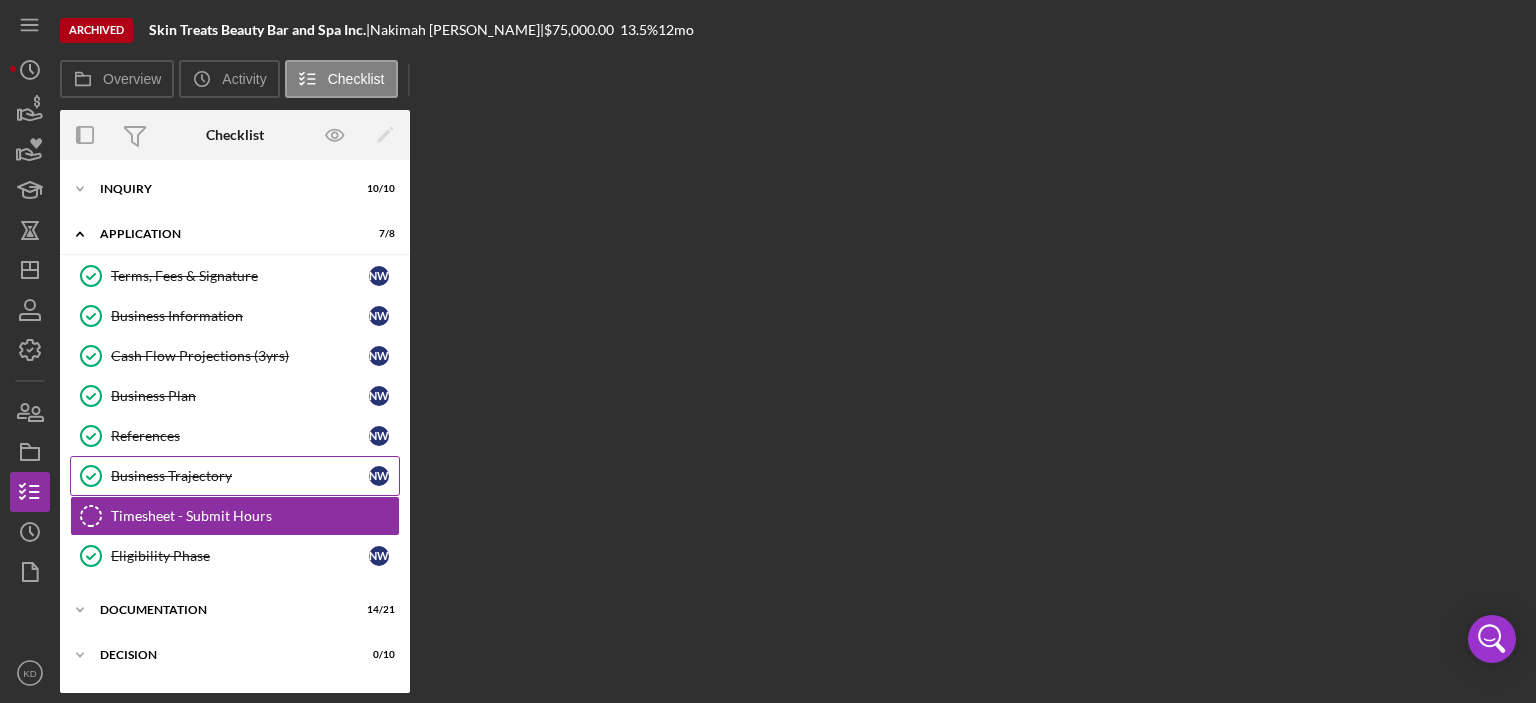 scroll, scrollTop: 86, scrollLeft: 0, axis: vertical 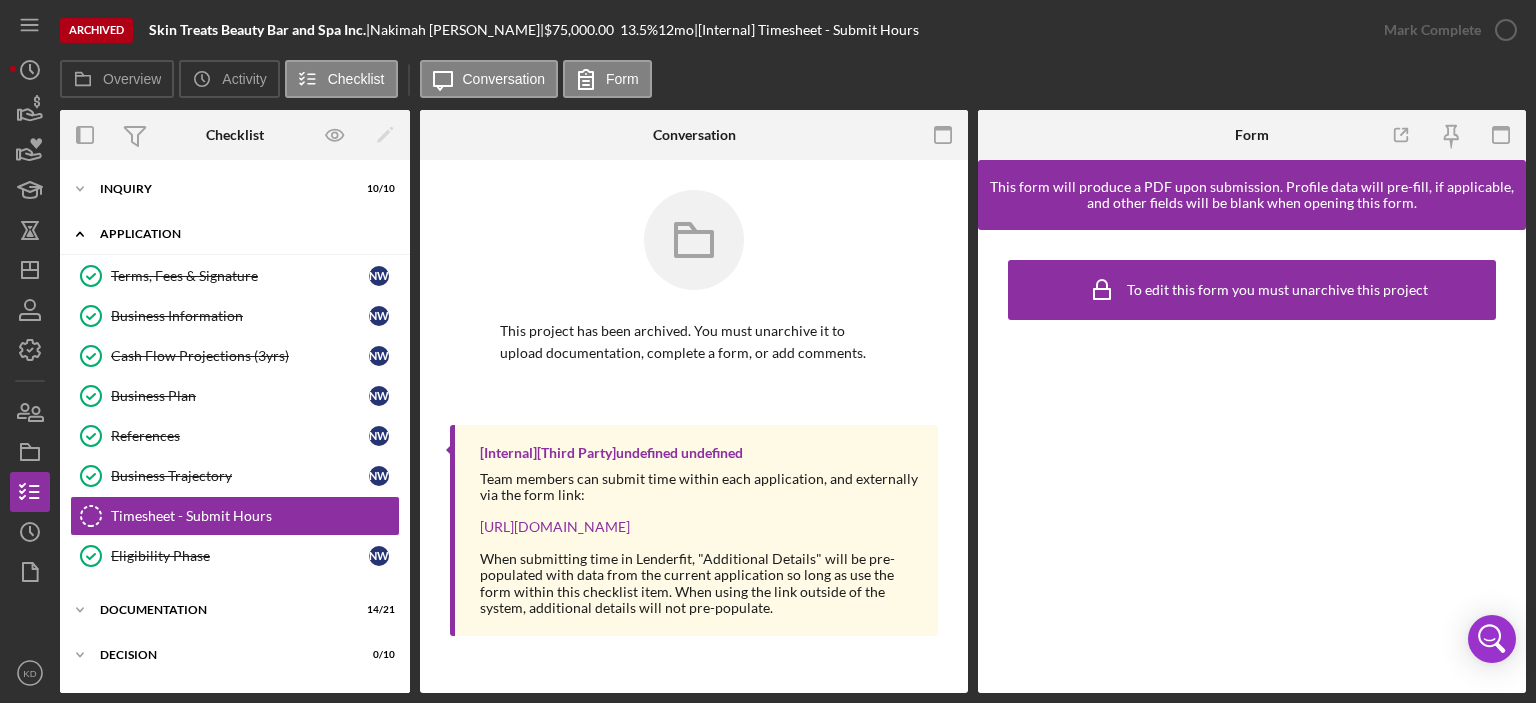 click 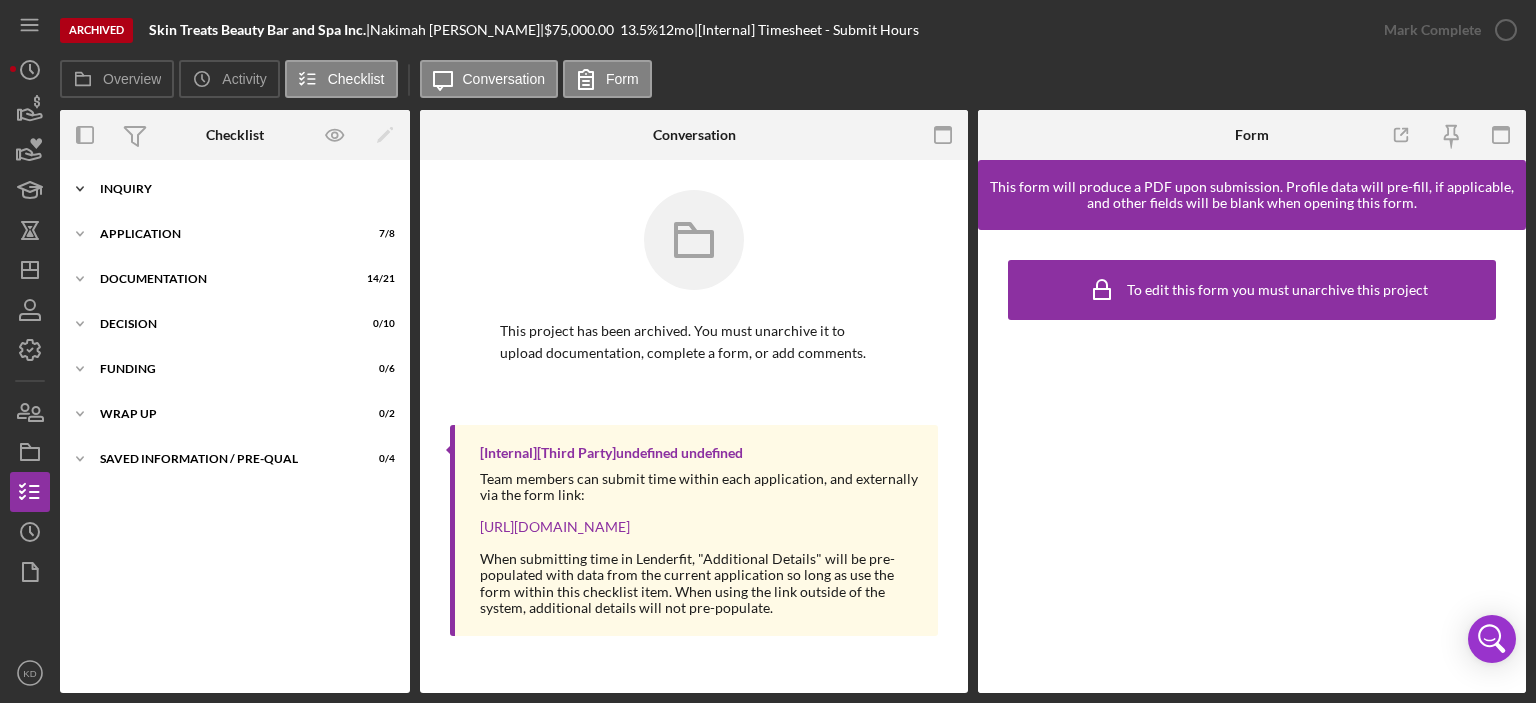 click on "Icon/Expander" 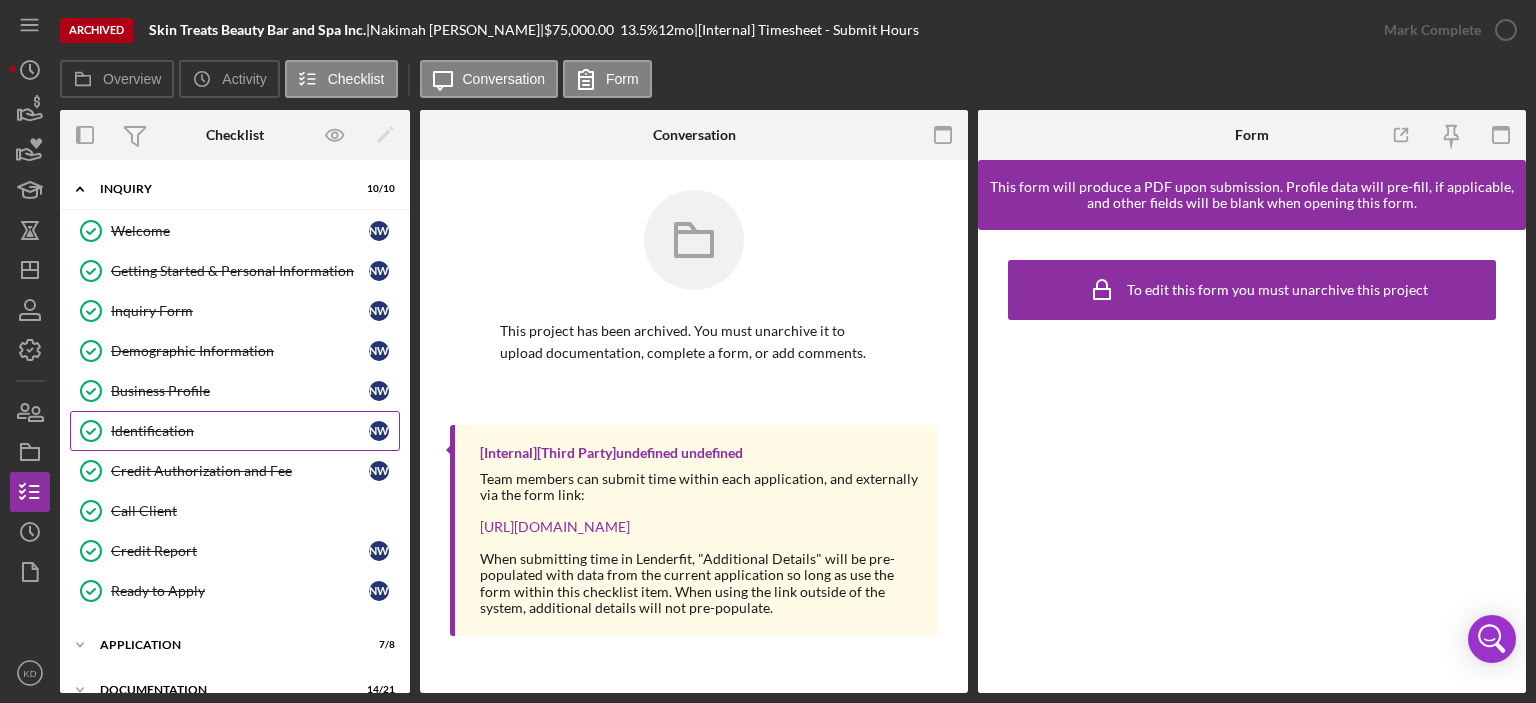 click on "Identification" at bounding box center [240, 431] 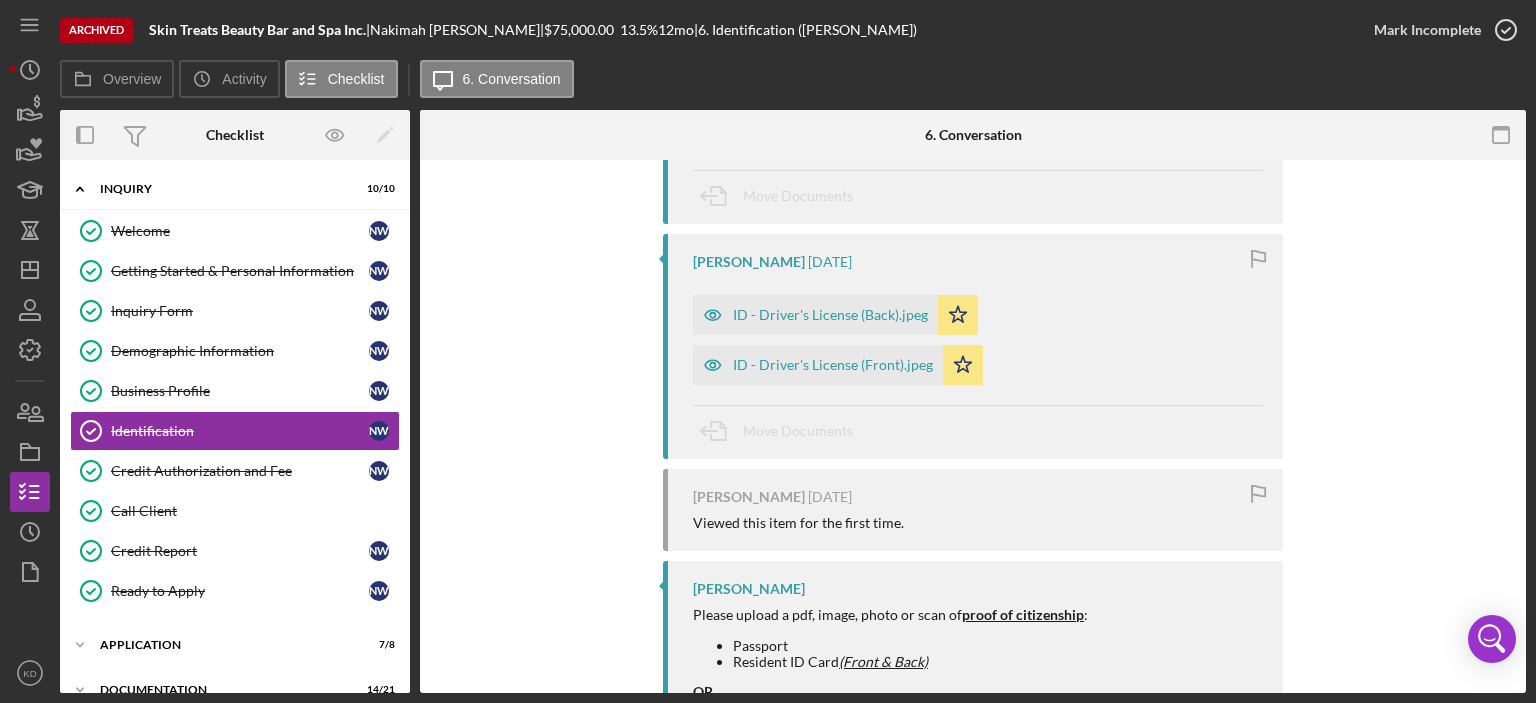 scroll, scrollTop: 430, scrollLeft: 0, axis: vertical 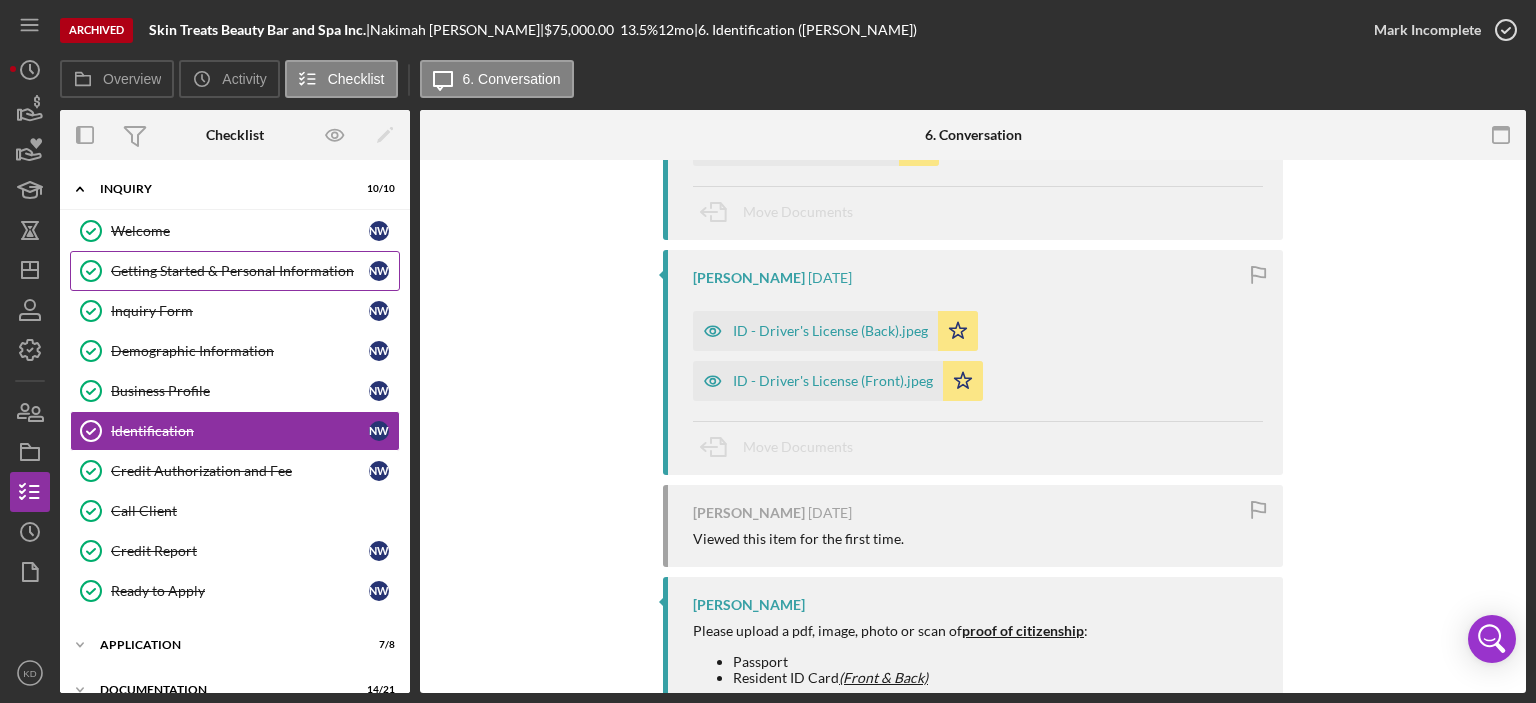 click on "Getting Started & Personal Information" at bounding box center [240, 271] 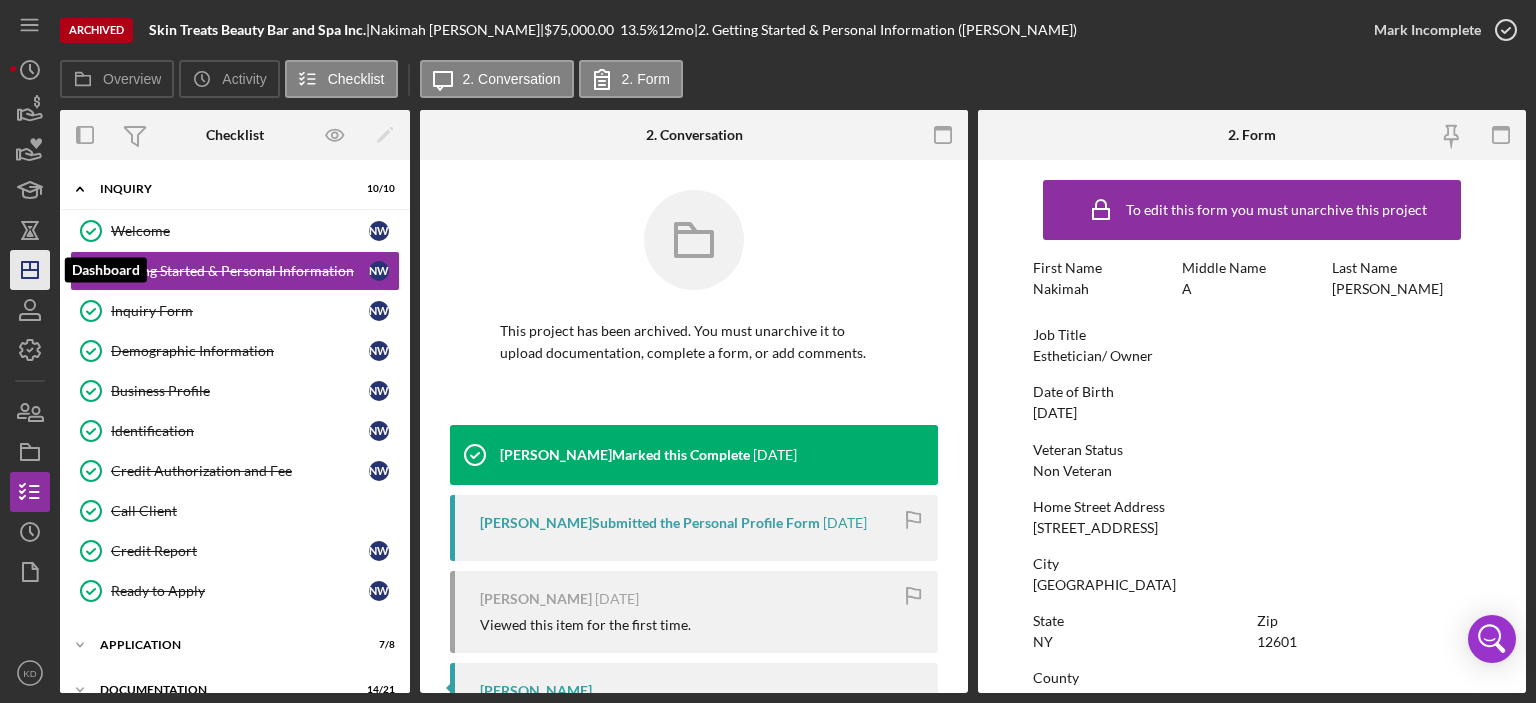 click on "Icon/Dashboard" 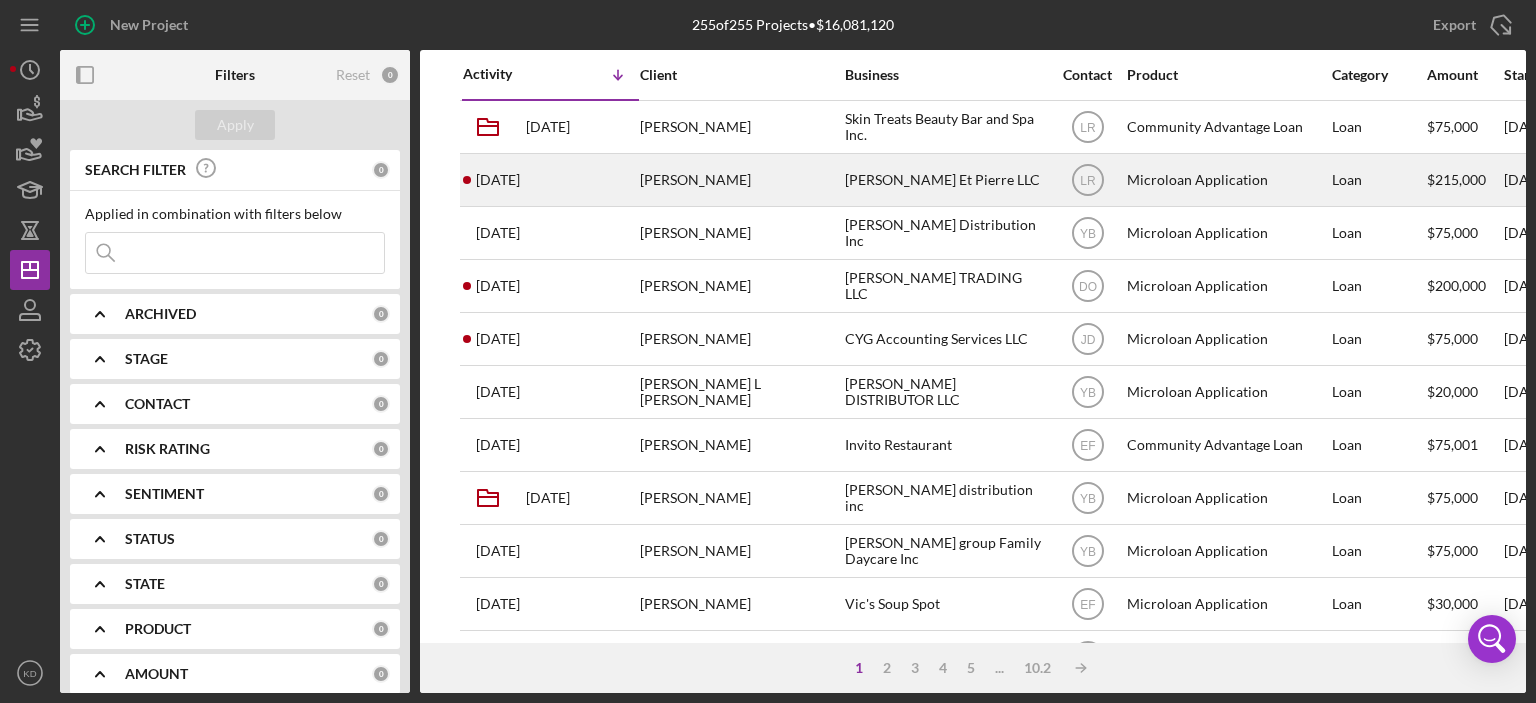 click on "[PERSON_NAME] Et Pierre LLC" at bounding box center [945, 180] 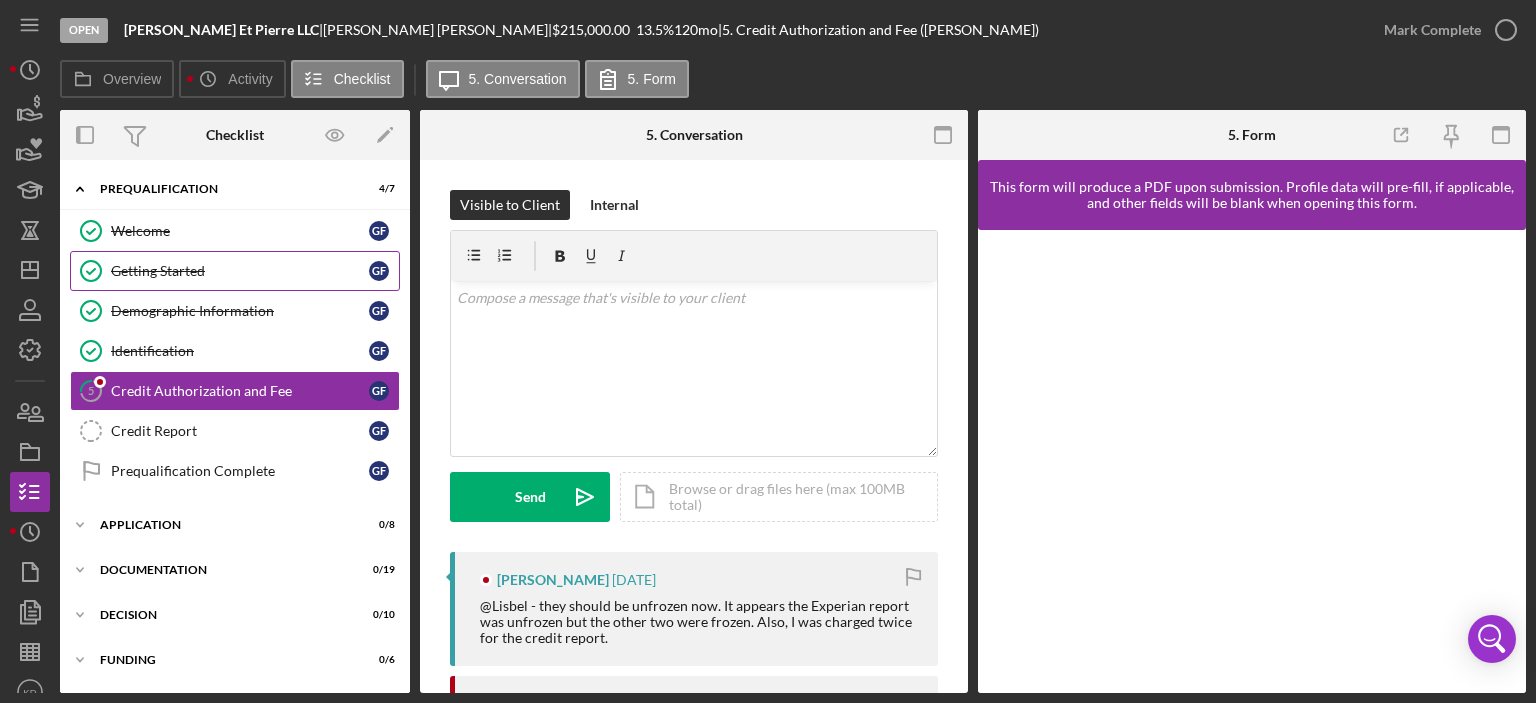 click on "Getting Started" at bounding box center [240, 271] 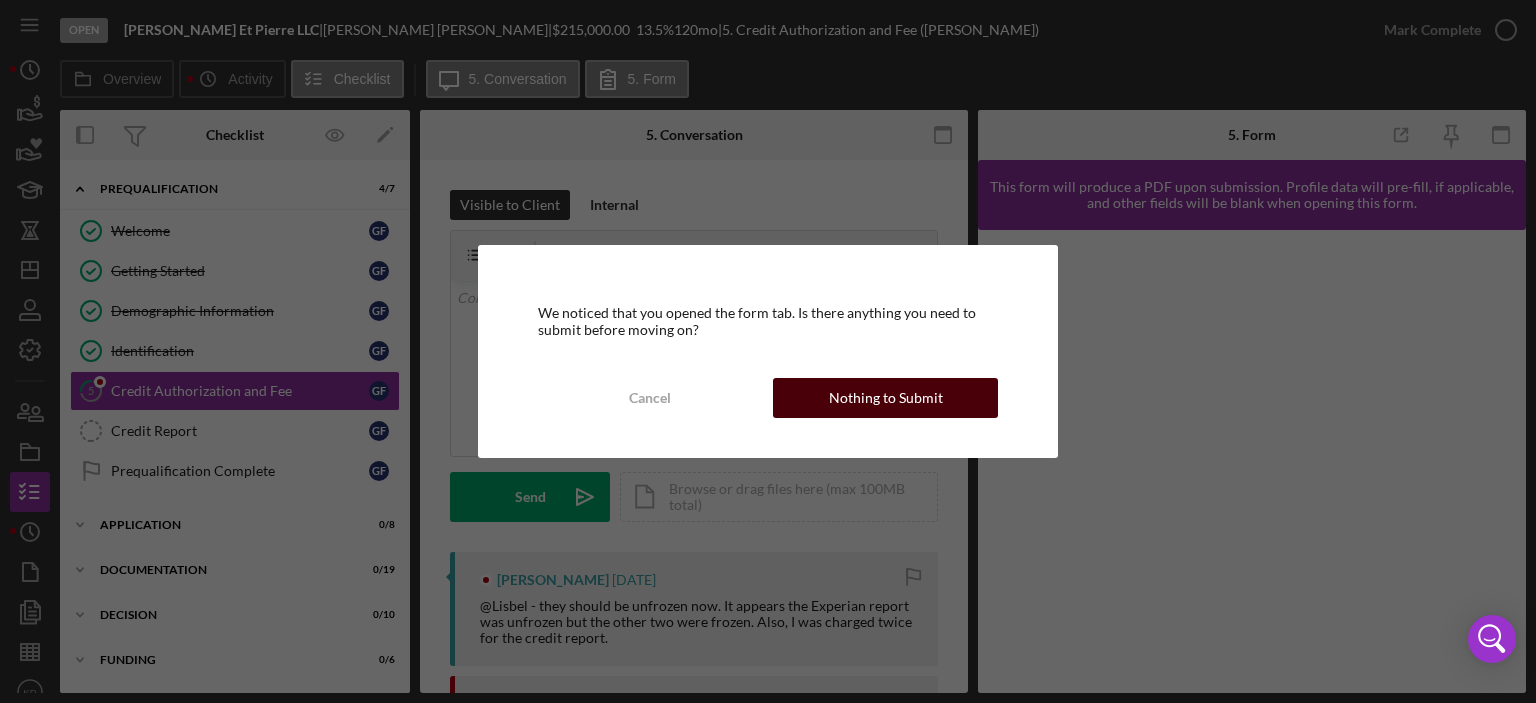 click on "Nothing to Submit" at bounding box center (886, 398) 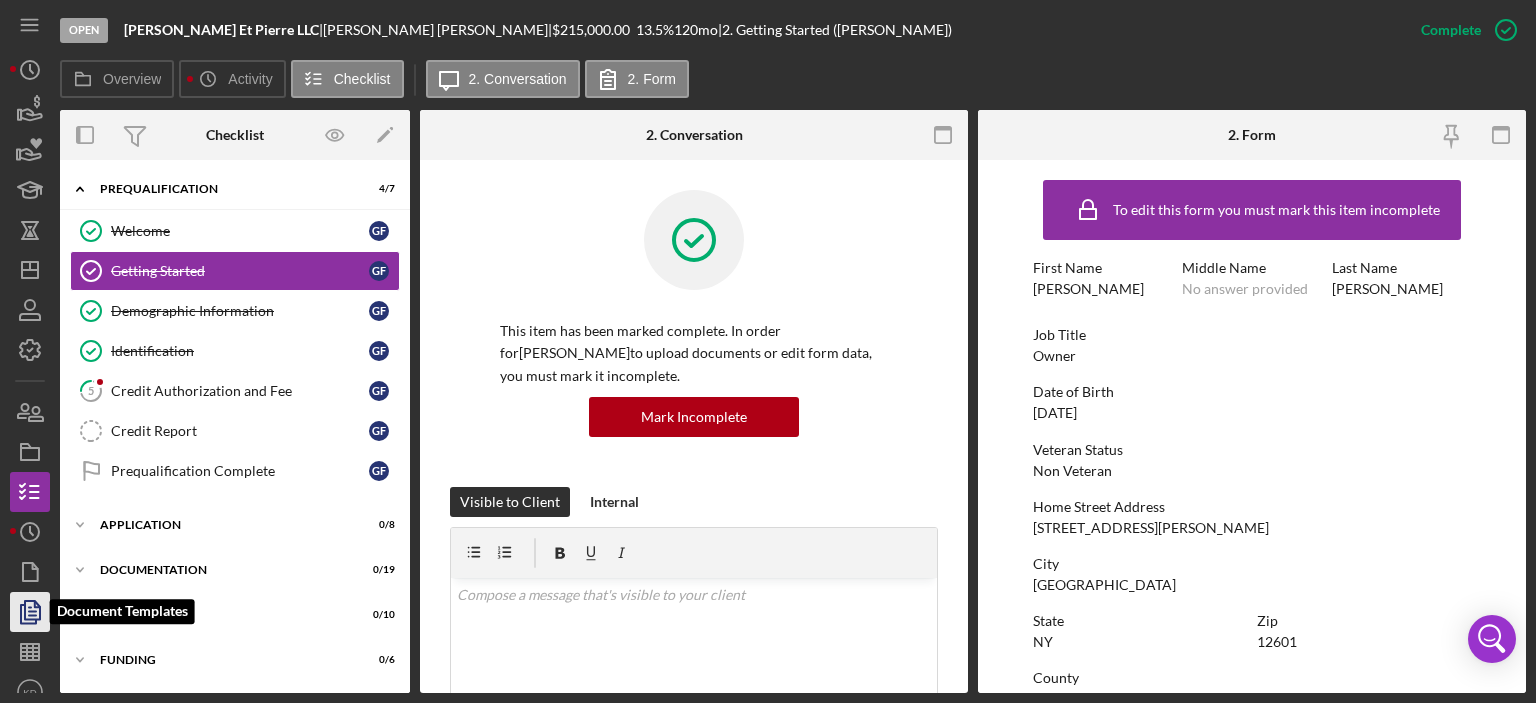 click 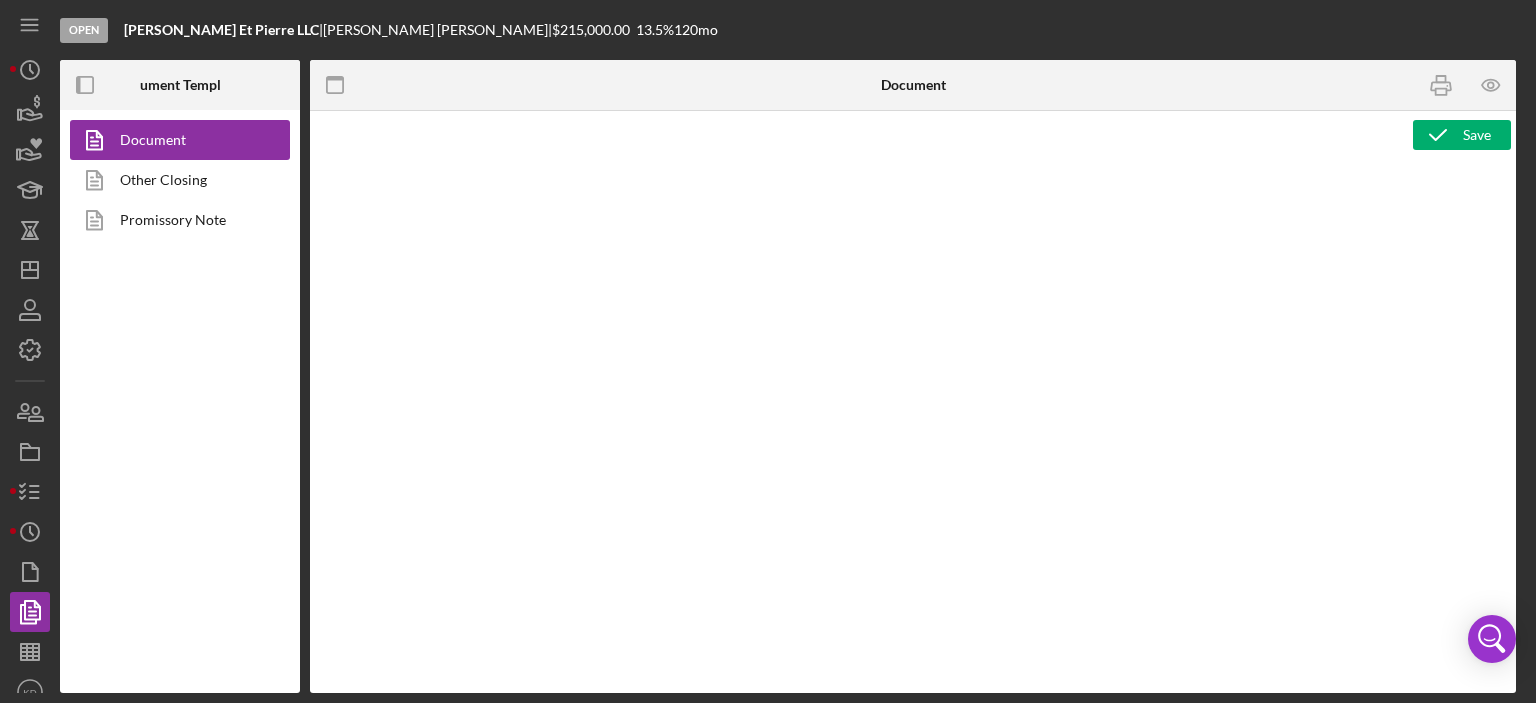 type on "<h2><strong>Product Name</strong><br><span id="Product_Name" class="template-field mceNonEditable">Product Name</span><br><br><strong>Project Amount</strong><br><span id="Project_Amount" class="template-field mceNonEditable">Project Amount</span><br><br><strong>Project Rate</strong><br><span id="Project_Rate" class="template-field mceNonEditable">Project Rate</span><br><br><strong>Project Term</strong><br><span id="Project_Term" class="template-field mceNonEditable">Project Term</span><br><br><strong>Project Start Date</strong><br><span id="Project_Start_Date" class="template-field mceNonEditable">Project Start Date</span><br><br><strong>Org EIN</strong><br><span id="Org_EIN" class="template-field mceNonEditable">Org EIN</span><br><br><strong>Org Annual Gross Revenue</strong><br><span id="Org_Annual_Gross_Revenue" class="template-field mceNonEditable">Org Annual Gross Revenue</span><br><br><strong>Org Business Start Date</strong><br><span id="Org_Business_Start_Date" class="template-field mceNonEditable">O..." 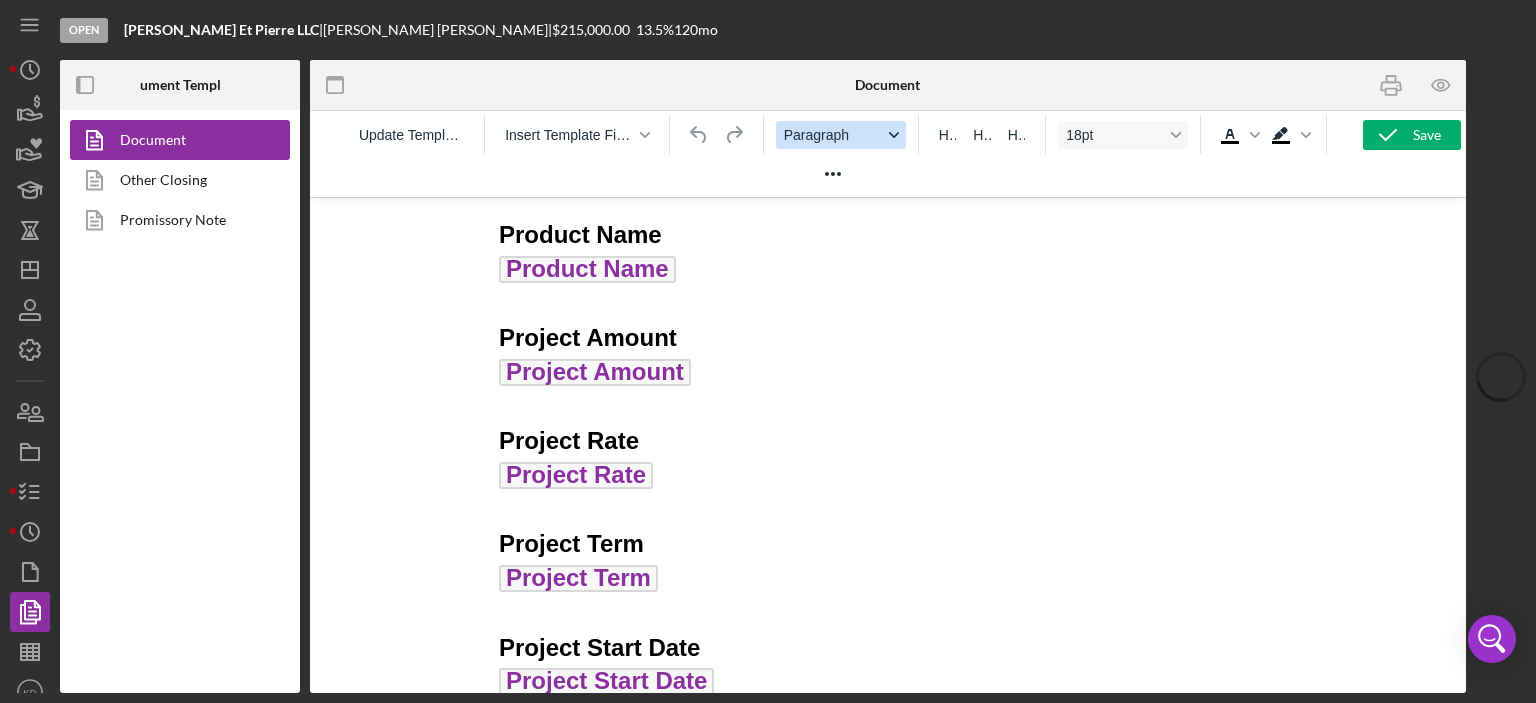 scroll, scrollTop: 0, scrollLeft: 0, axis: both 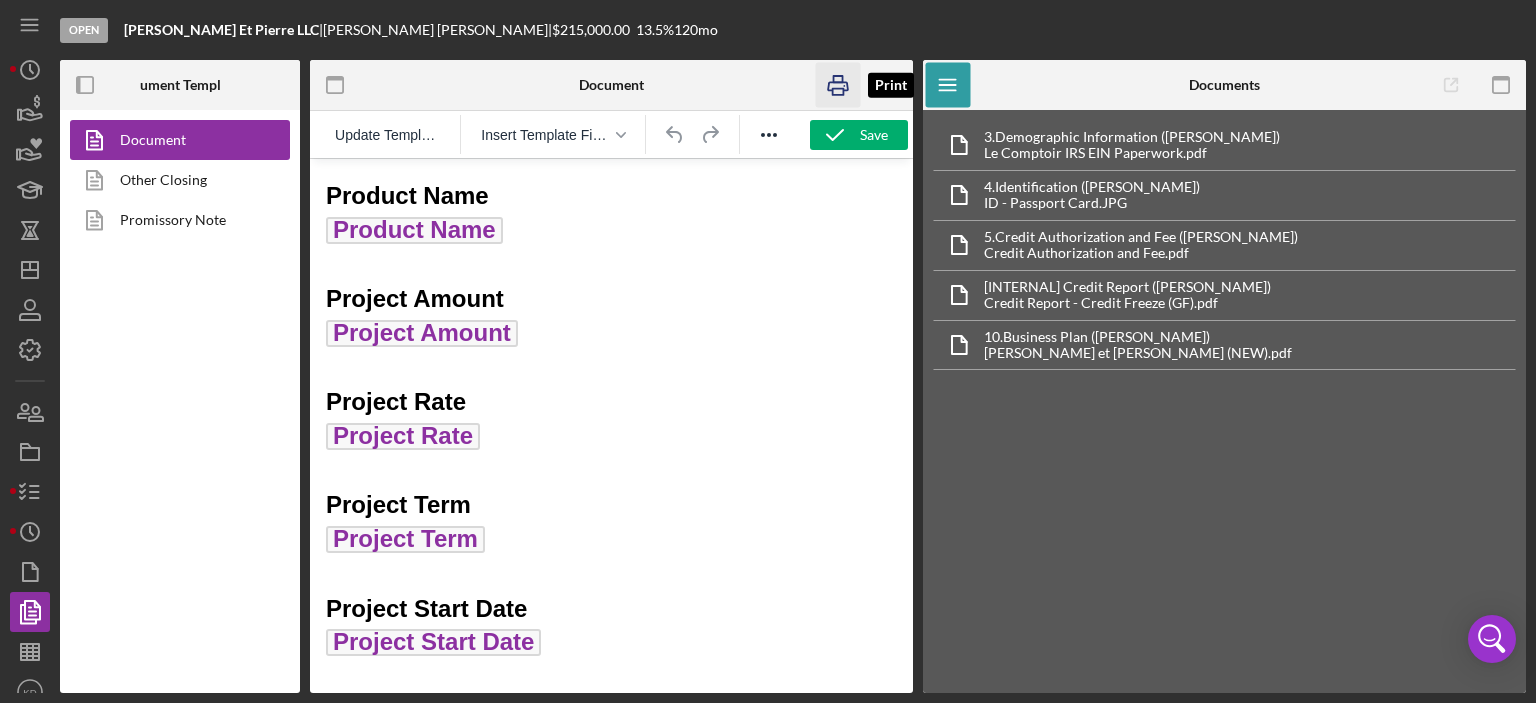 click 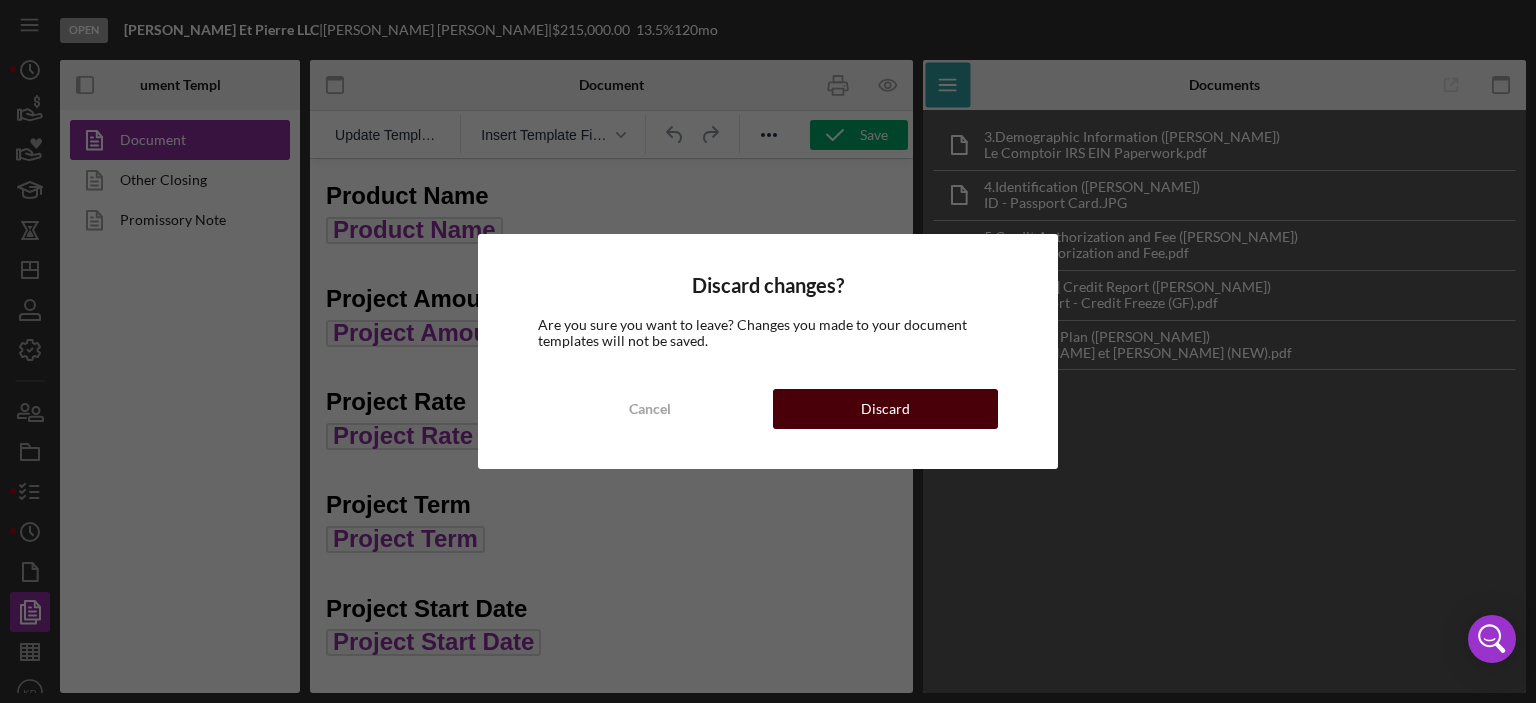 click on "Discard" at bounding box center [885, 409] 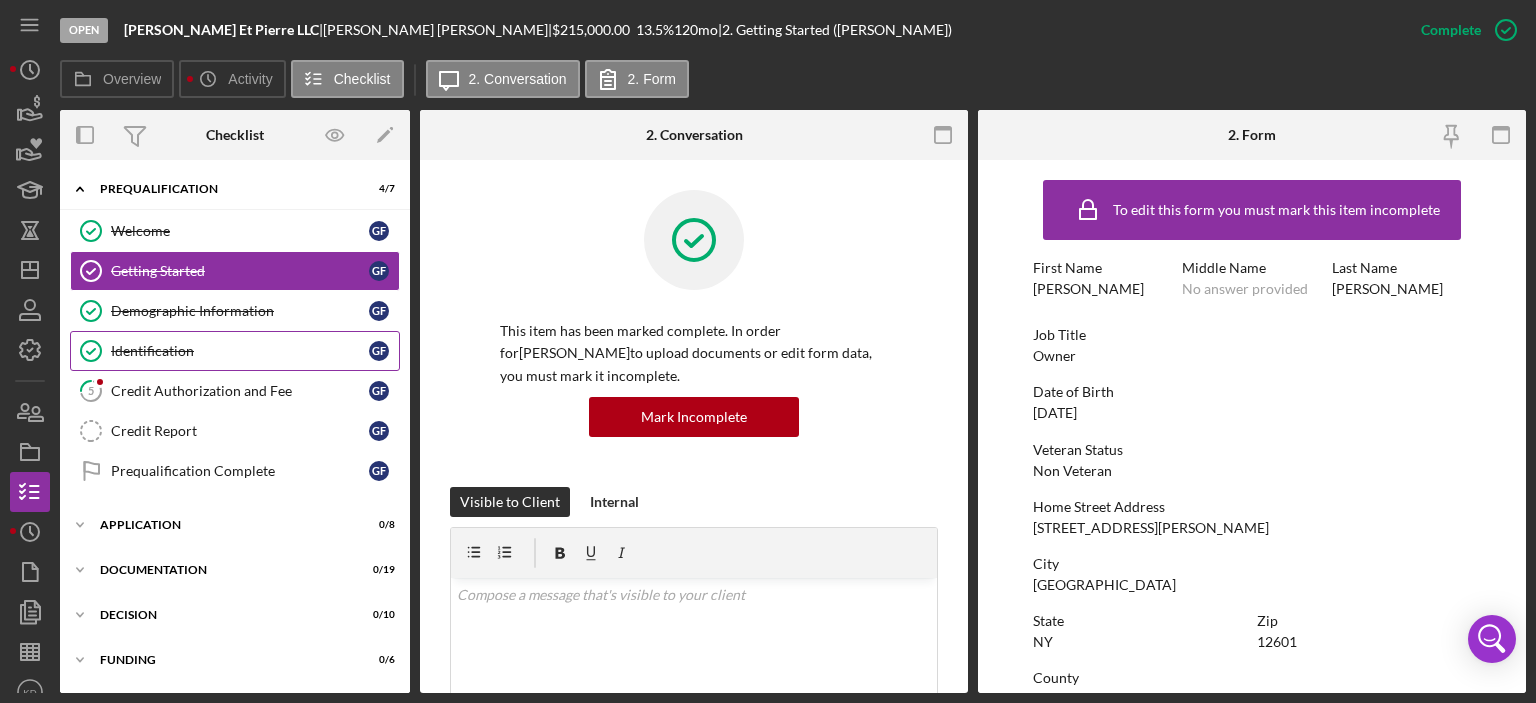 click on "Identification" at bounding box center [240, 351] 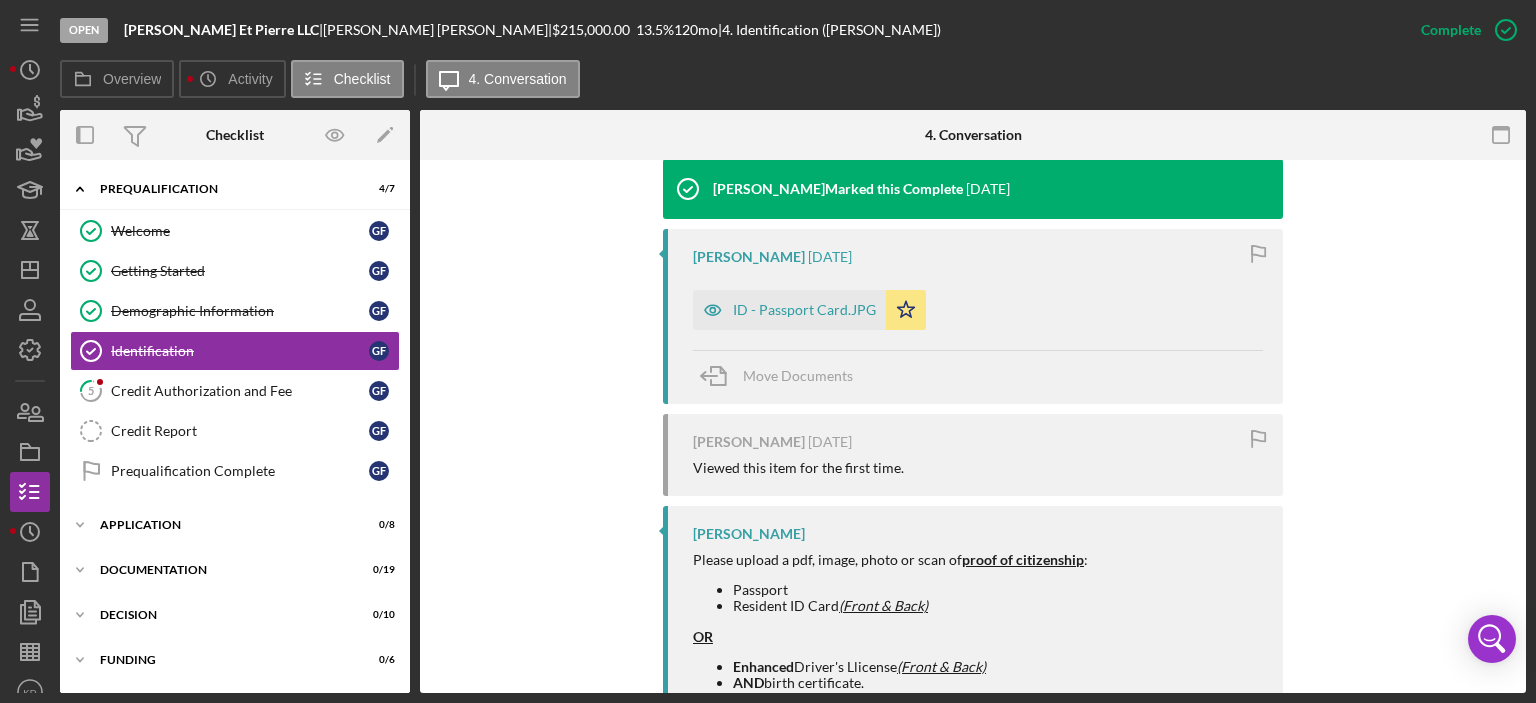 scroll, scrollTop: 742, scrollLeft: 0, axis: vertical 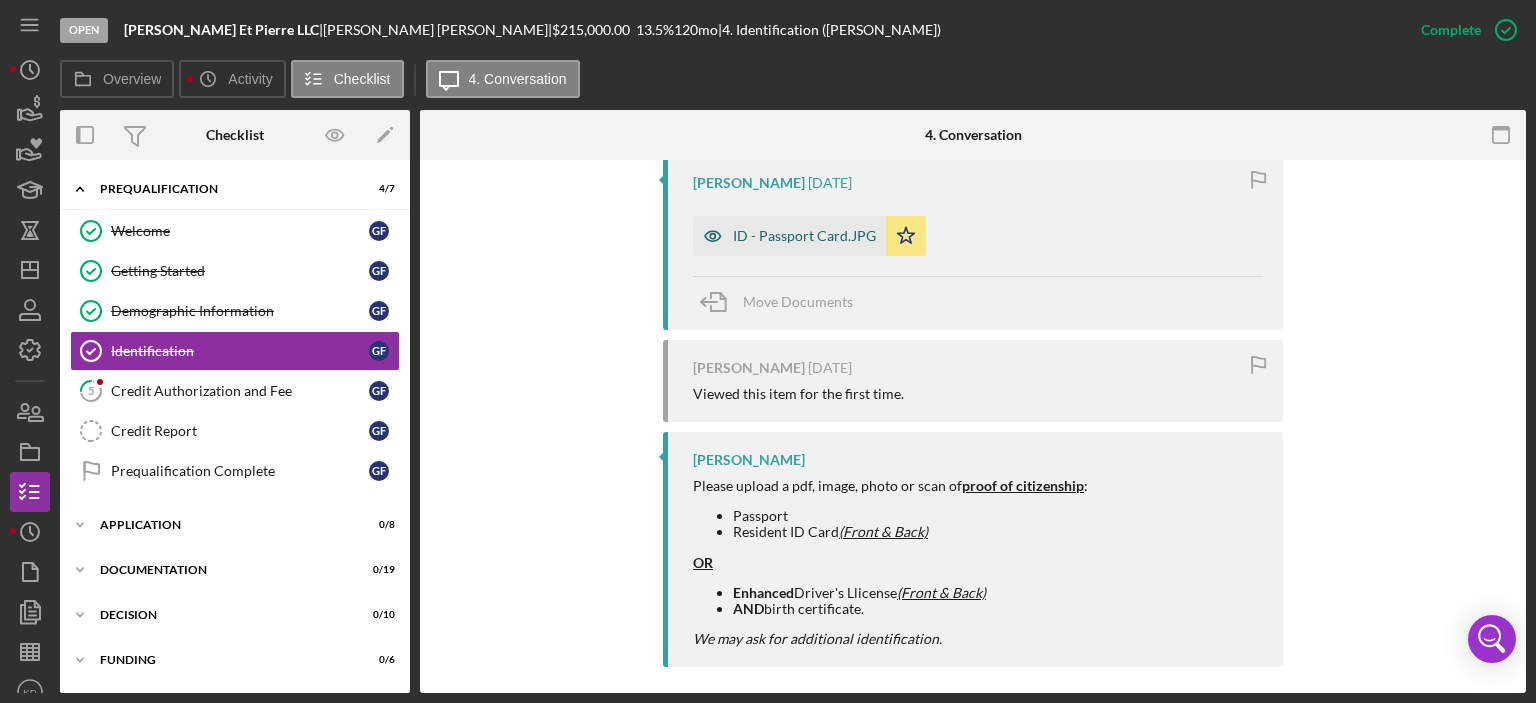 click on "ID - Passport Card.JPG" at bounding box center [804, 236] 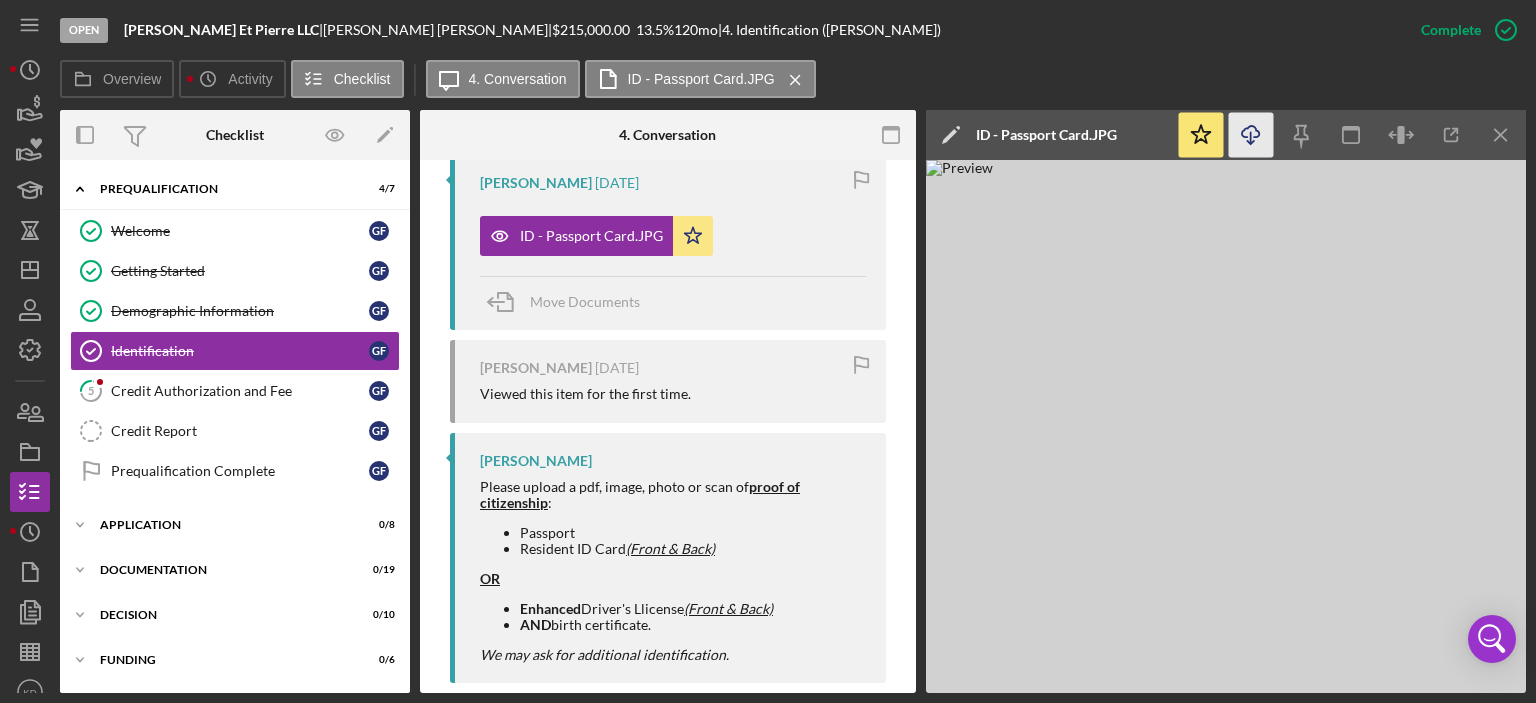 click on "Icon/Download" 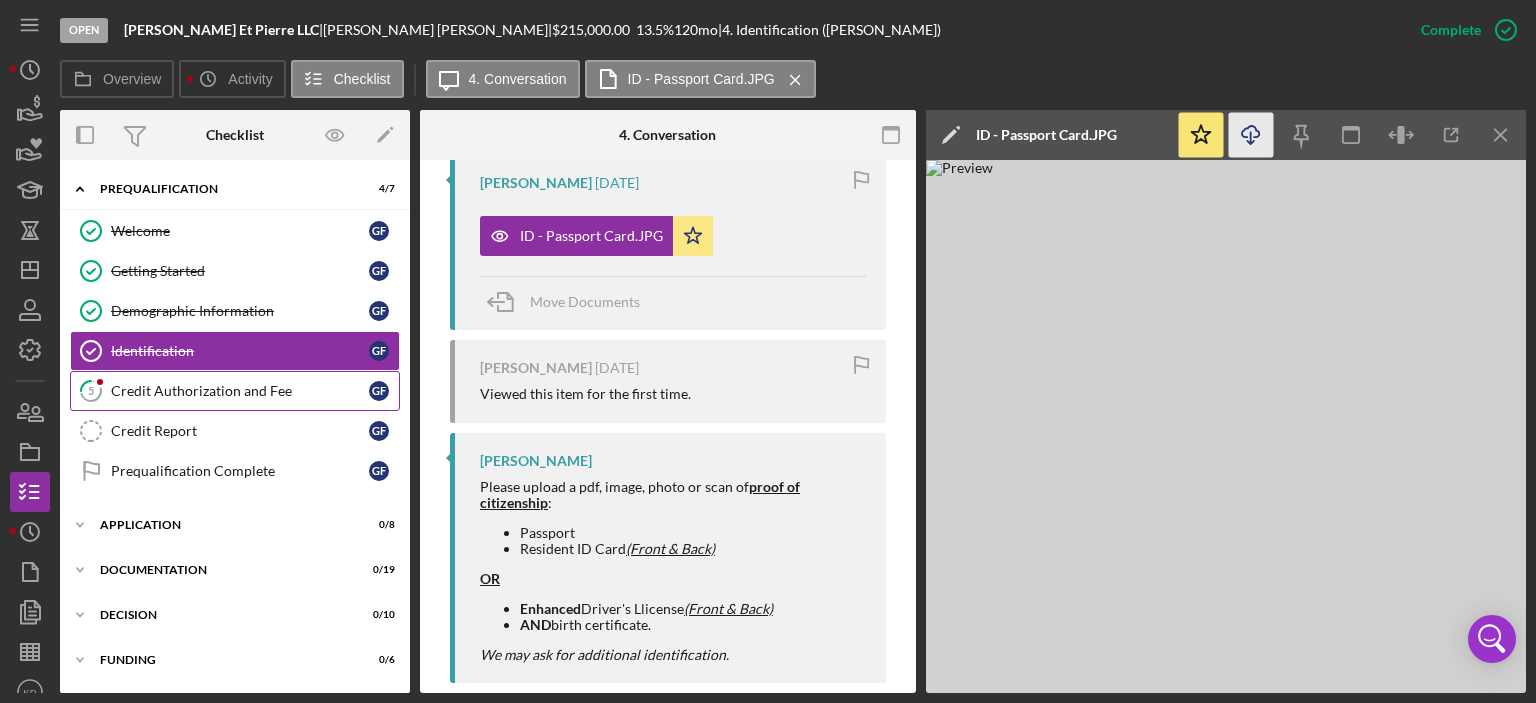 click on "Credit Authorization and Fee" at bounding box center [240, 391] 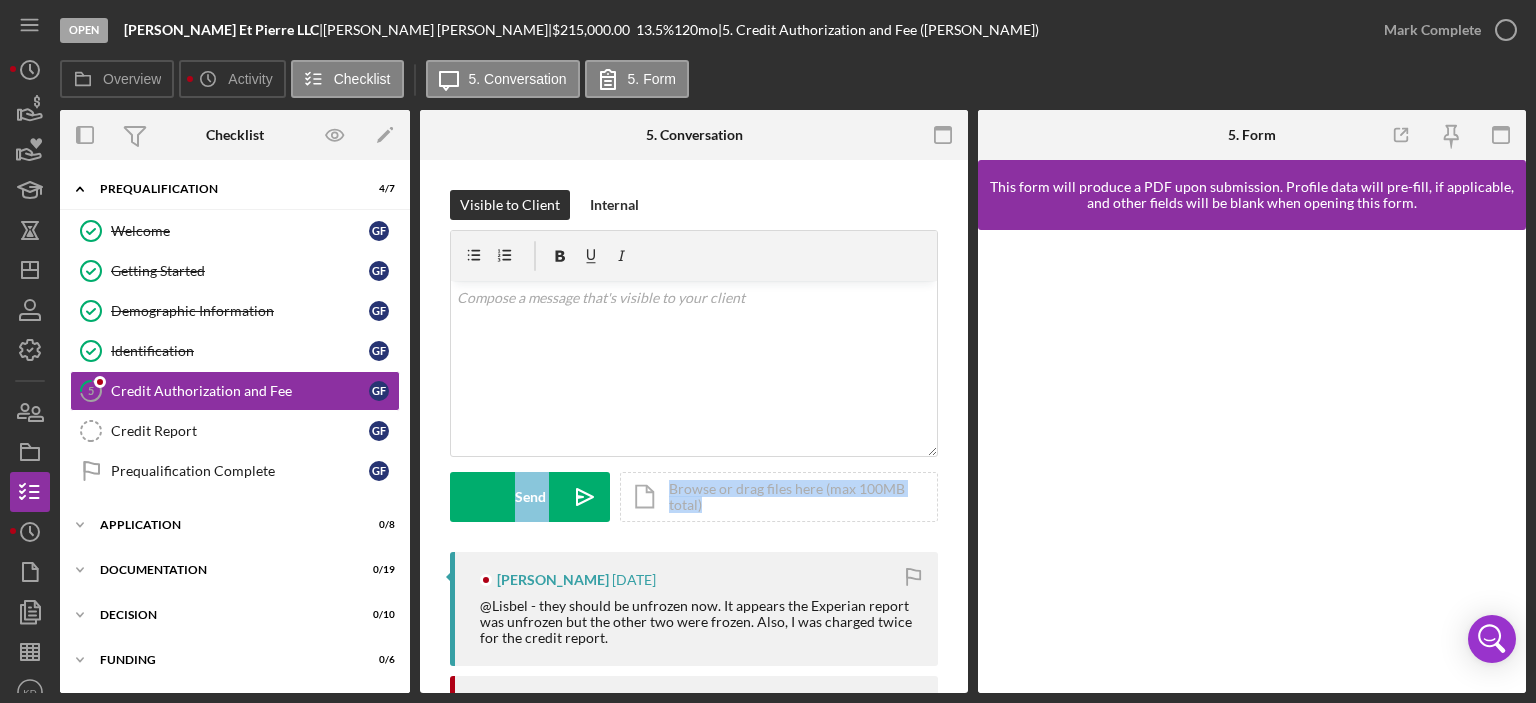 drag, startPoint x: 961, startPoint y: 329, endPoint x: 970, endPoint y: 489, distance: 160.25293 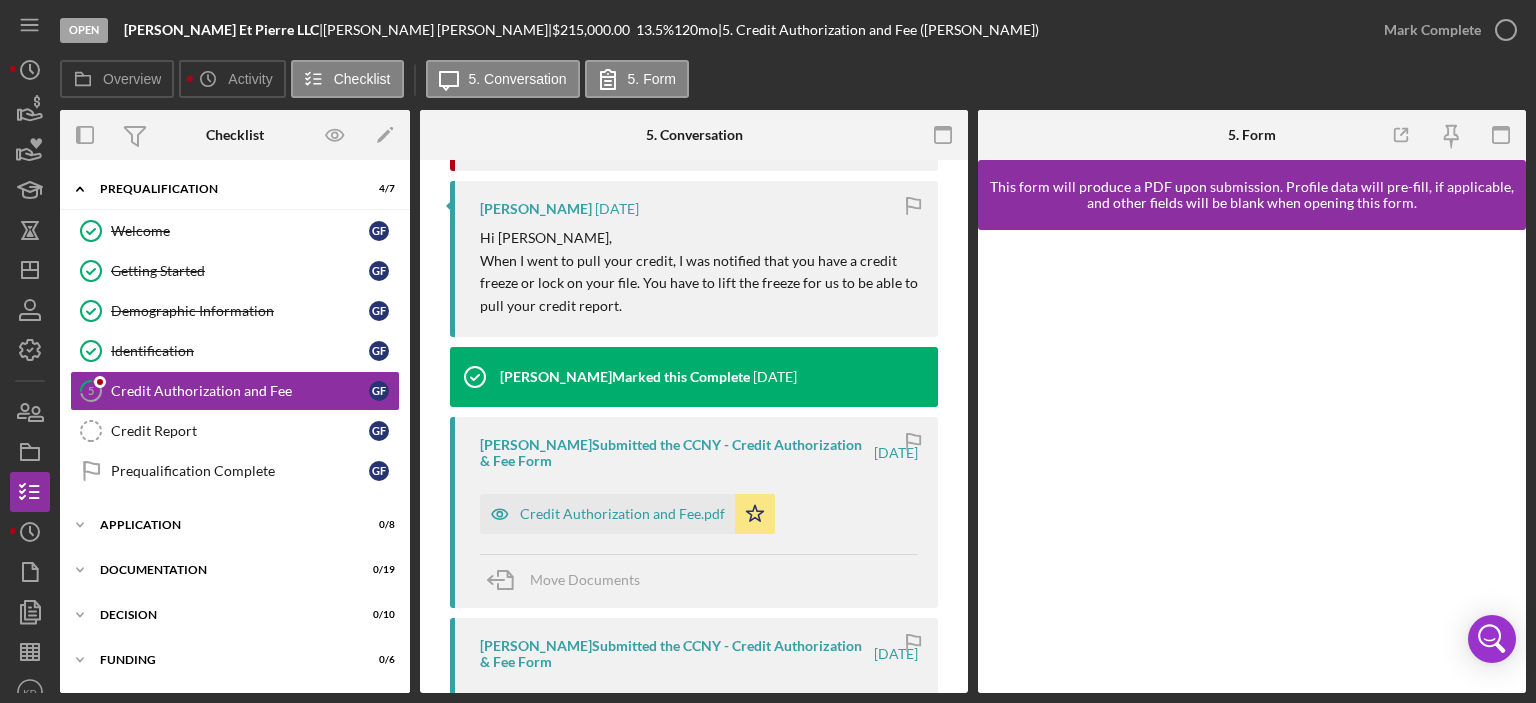 scroll, scrollTop: 628, scrollLeft: 0, axis: vertical 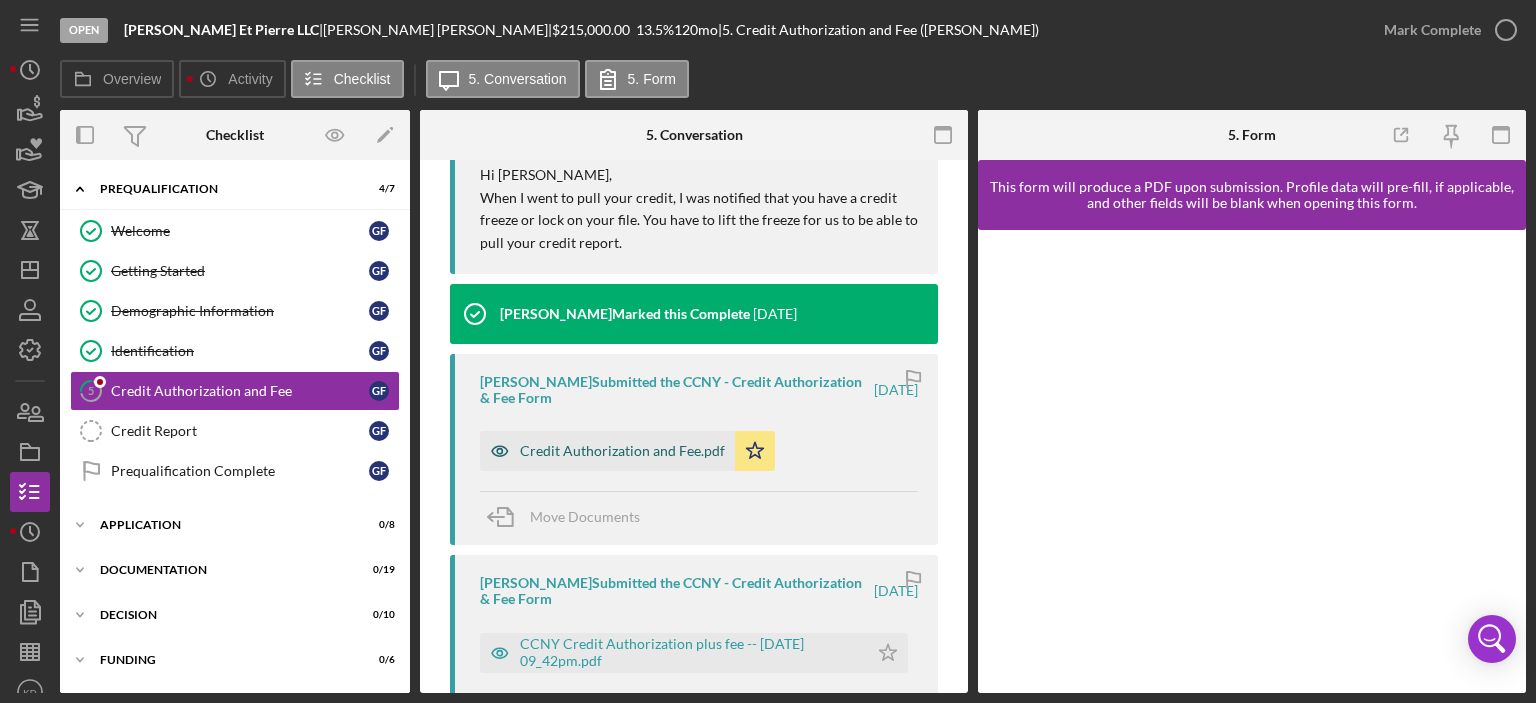 click on "Credit Authorization and Fee.pdf" at bounding box center (622, 451) 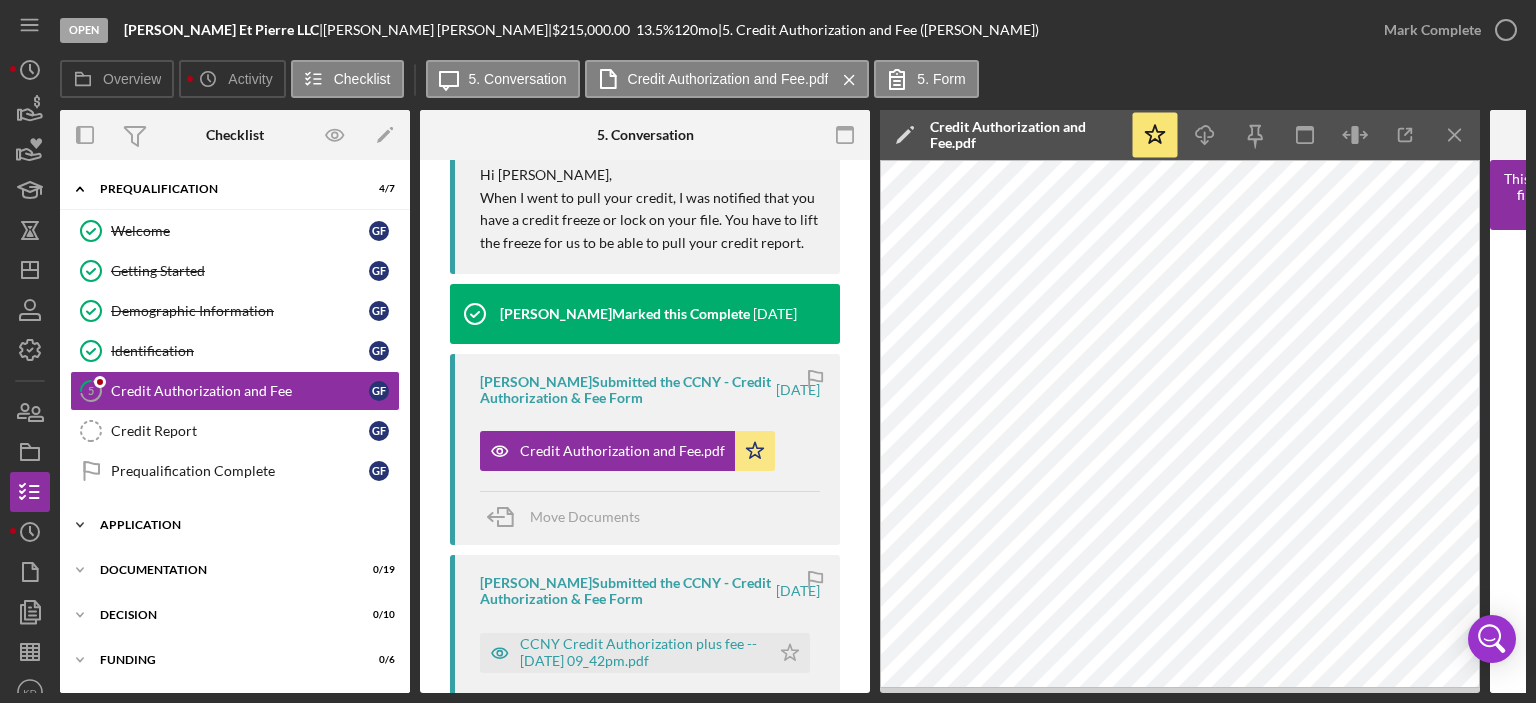 click on "Icon/Expander" 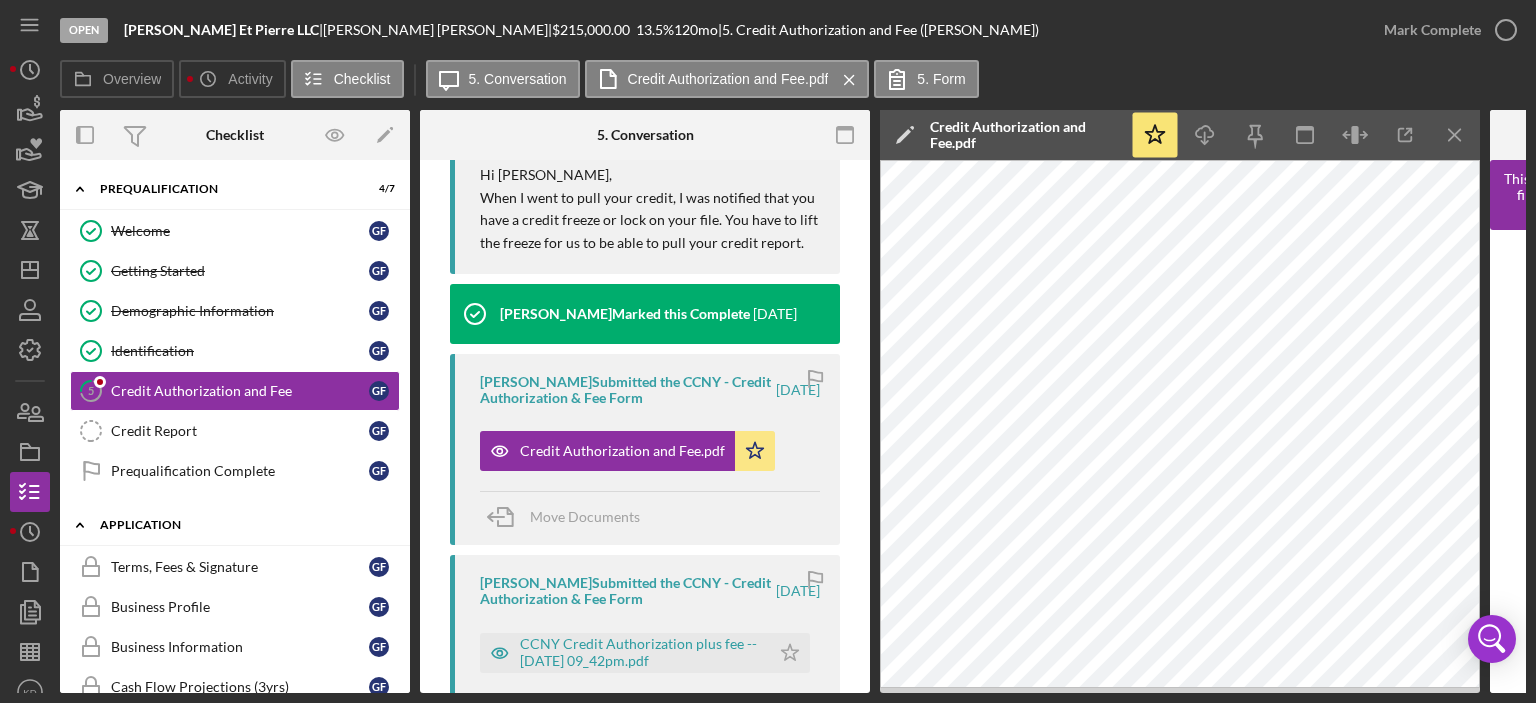 click 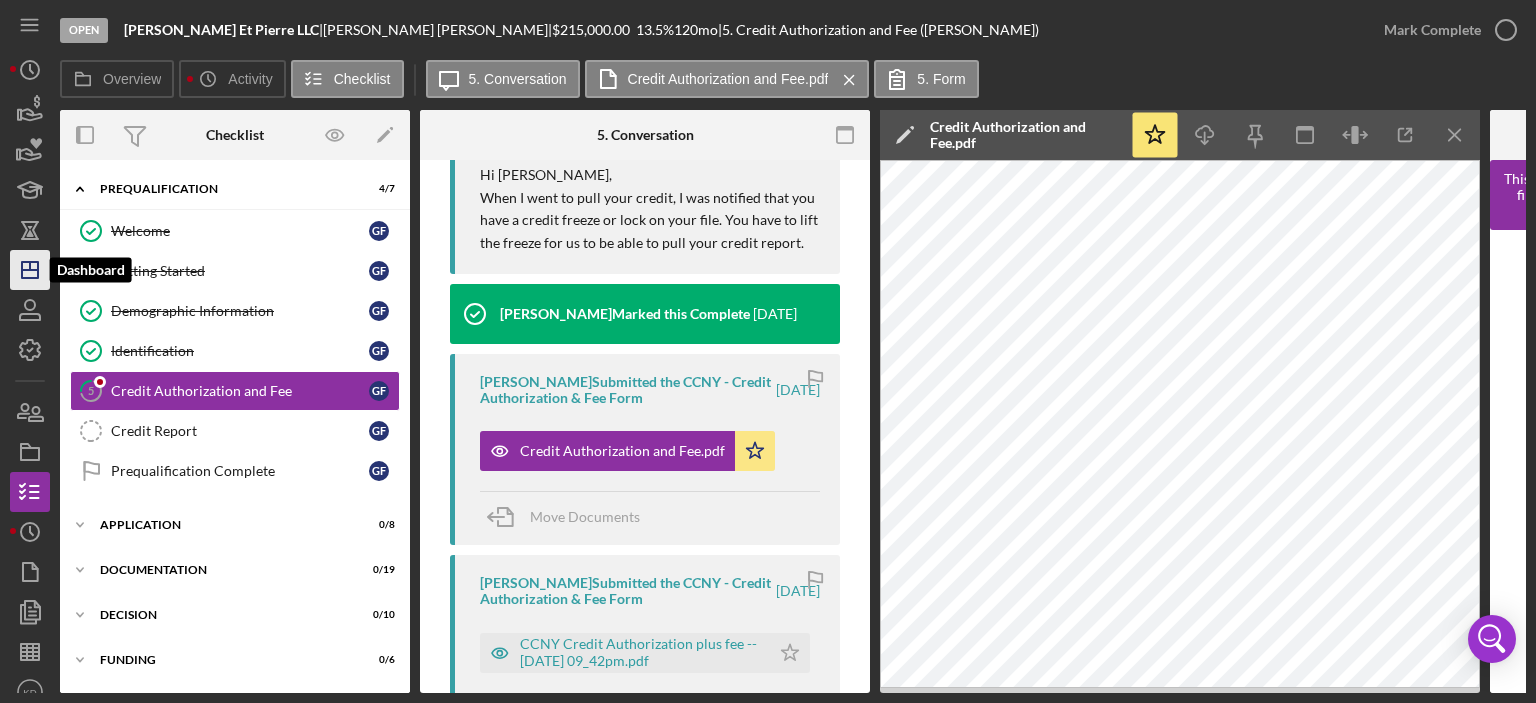 click on "Icon/Dashboard" 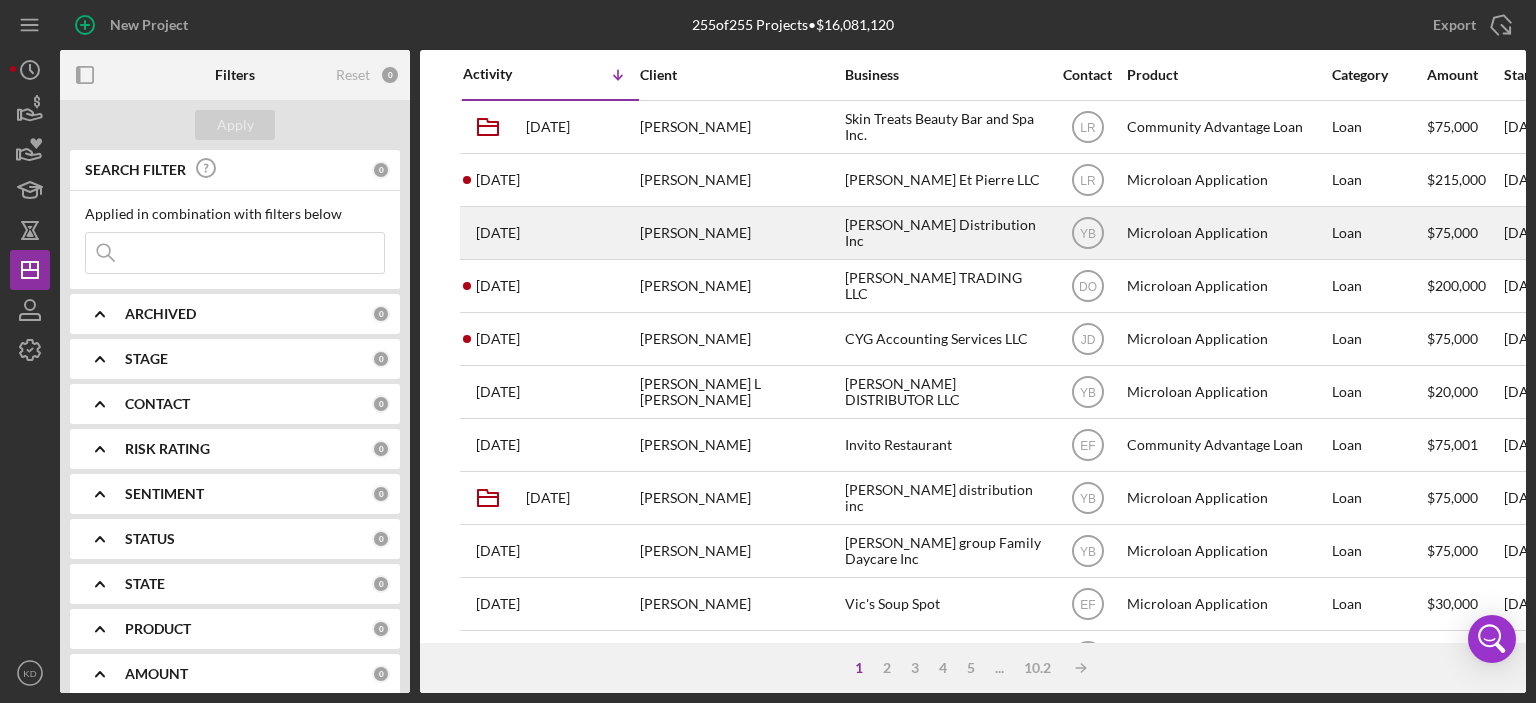 click on "[PERSON_NAME] Distribution Inc" at bounding box center (945, 233) 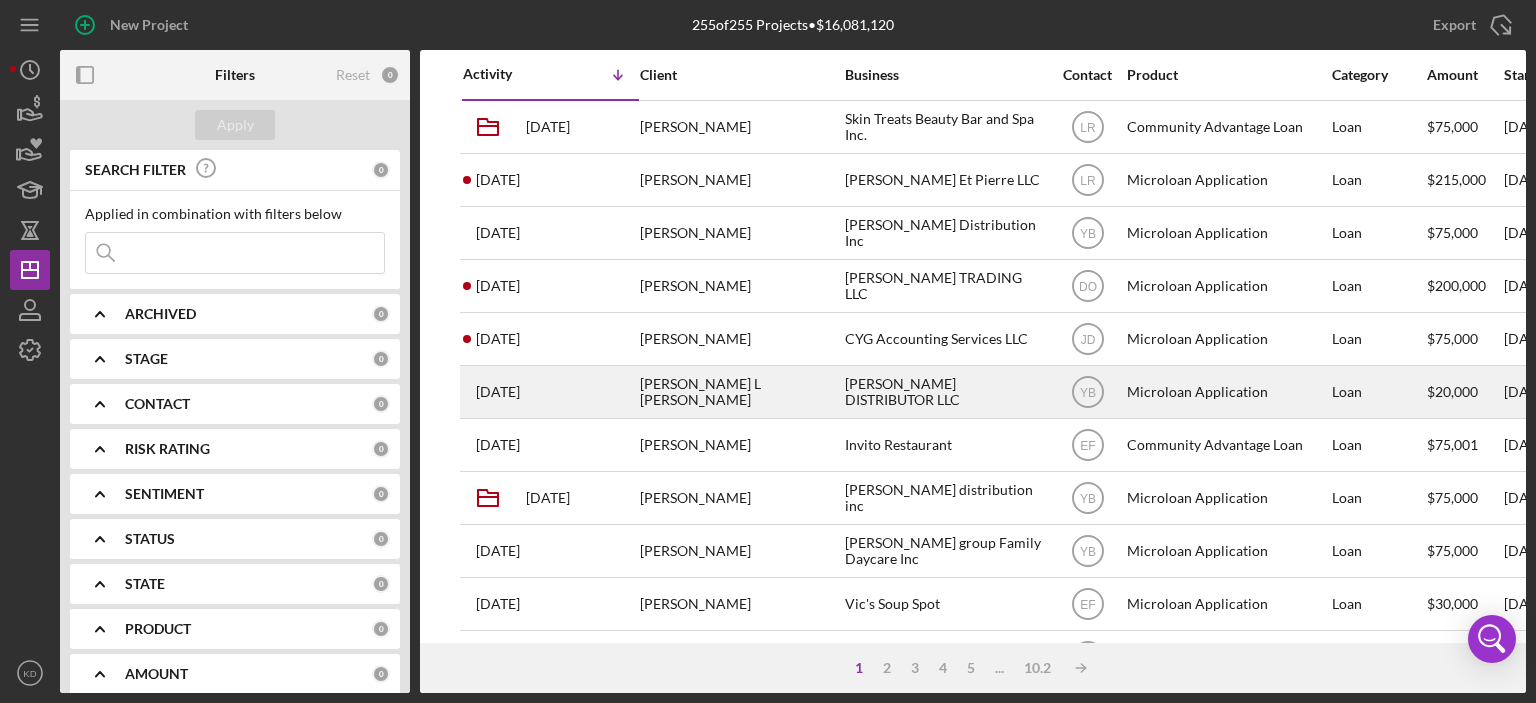 click on "[PERSON_NAME] DISTRIBUTOR LLC" at bounding box center [945, 392] 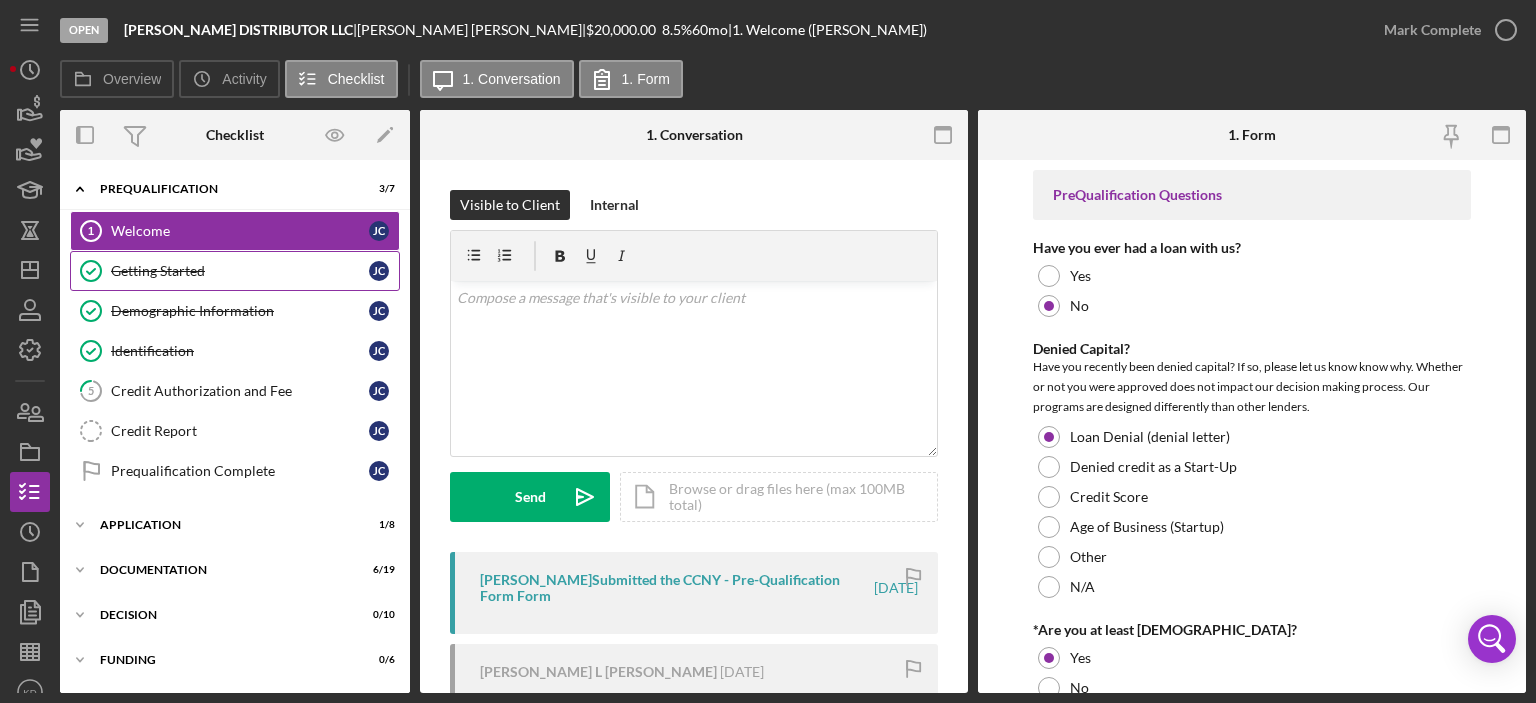 click on "Getting Started" at bounding box center [240, 271] 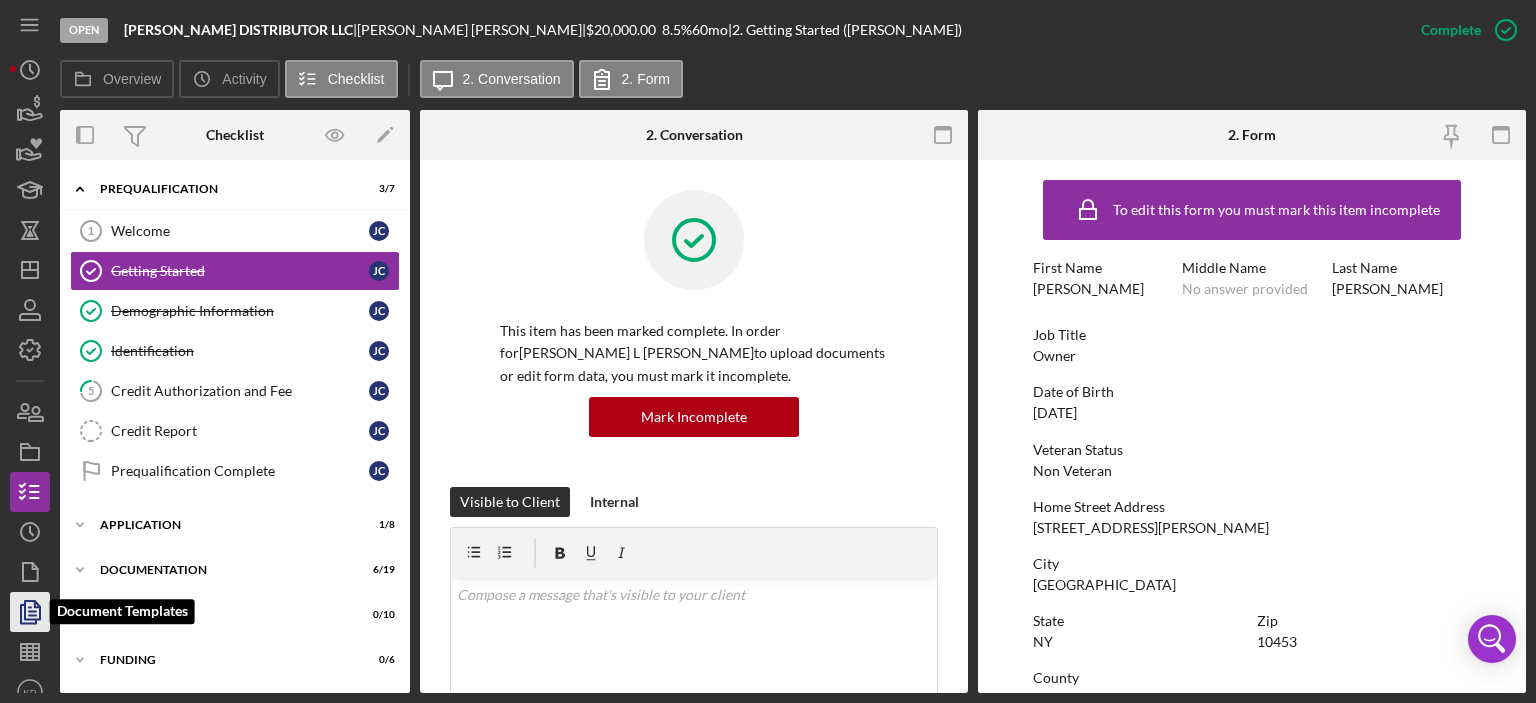 click 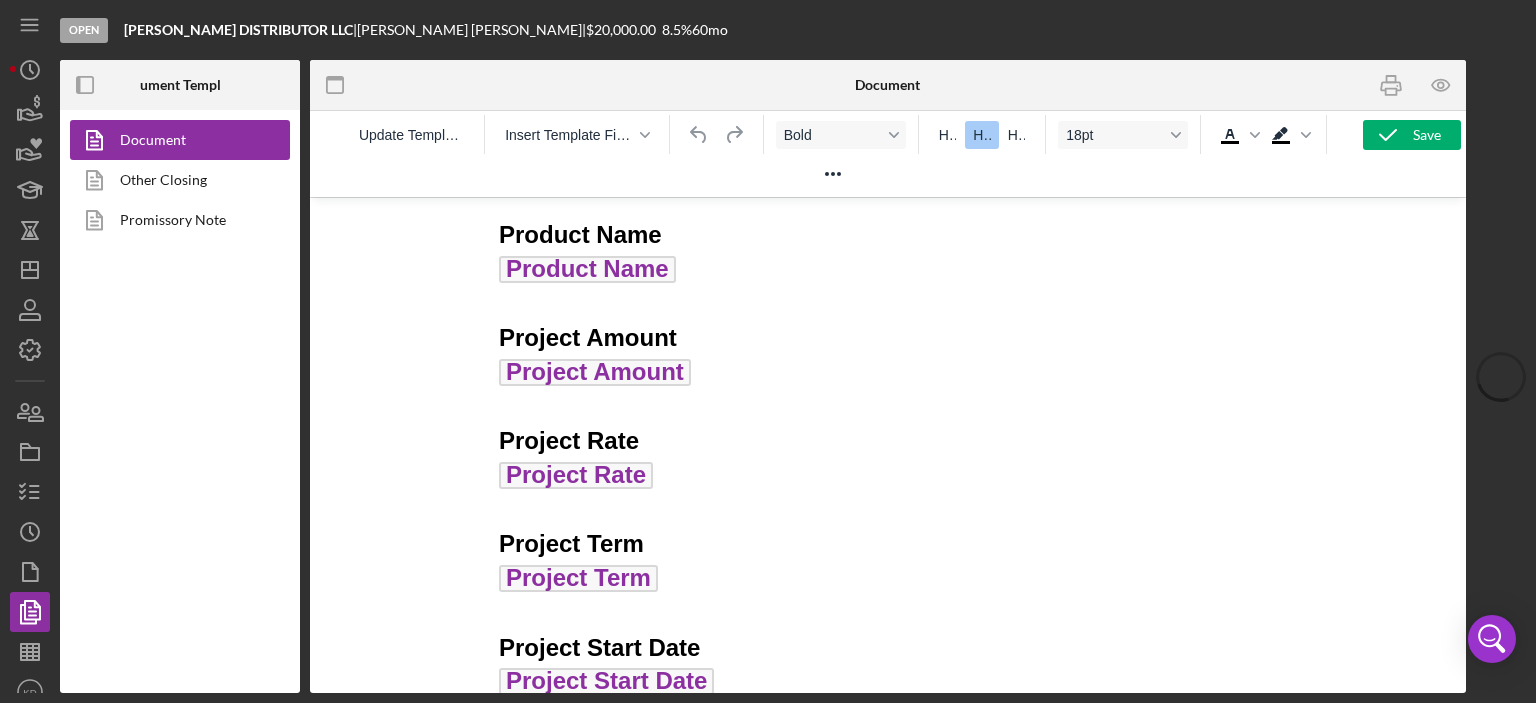 scroll, scrollTop: 0, scrollLeft: 0, axis: both 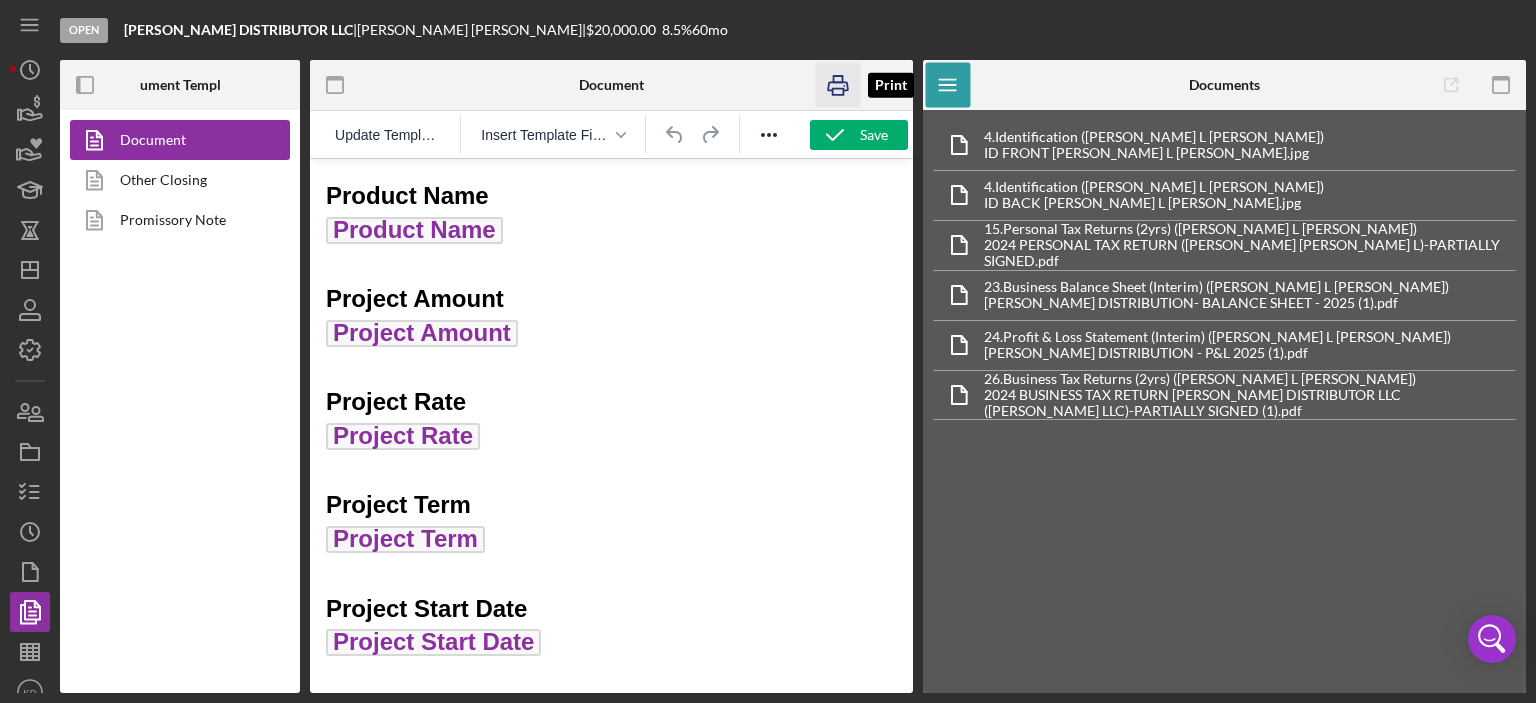 click 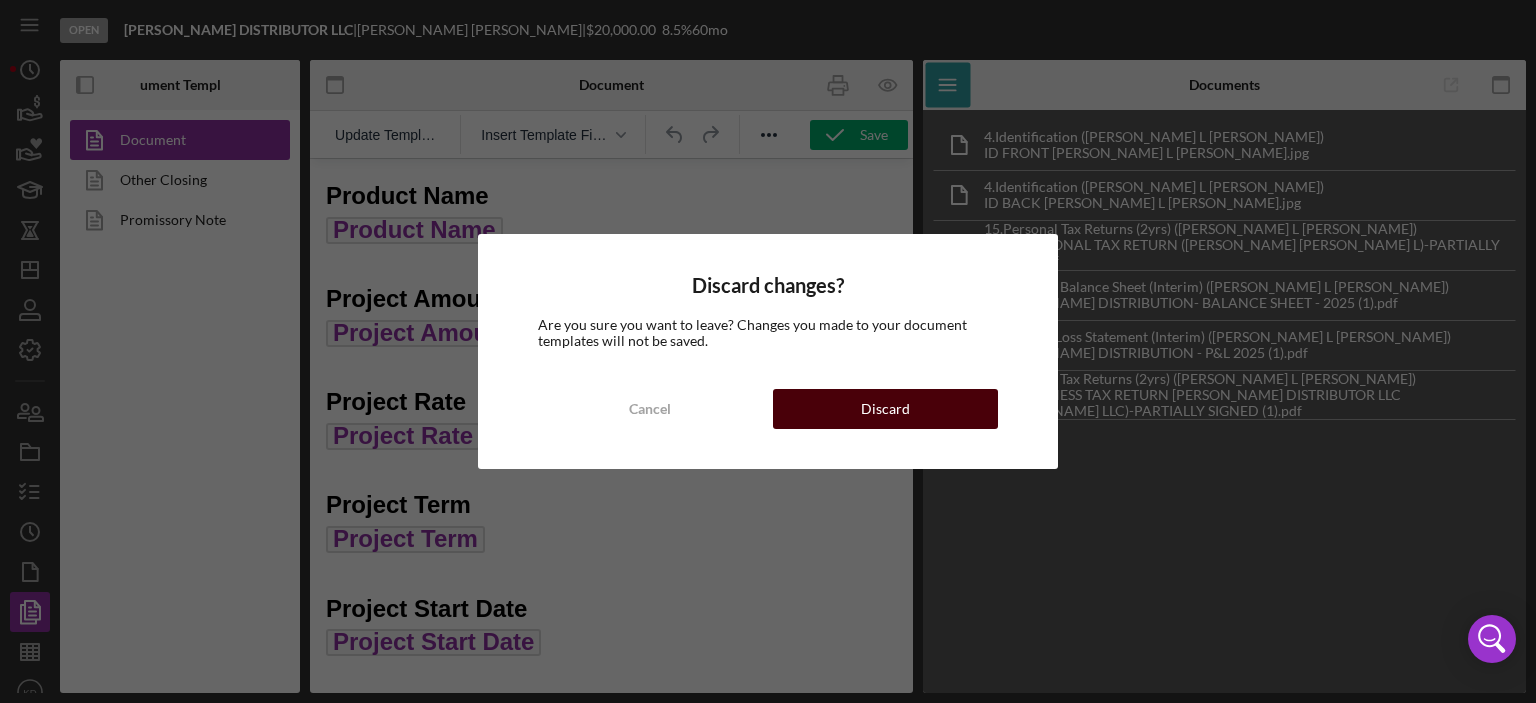 click on "Discard" at bounding box center (885, 409) 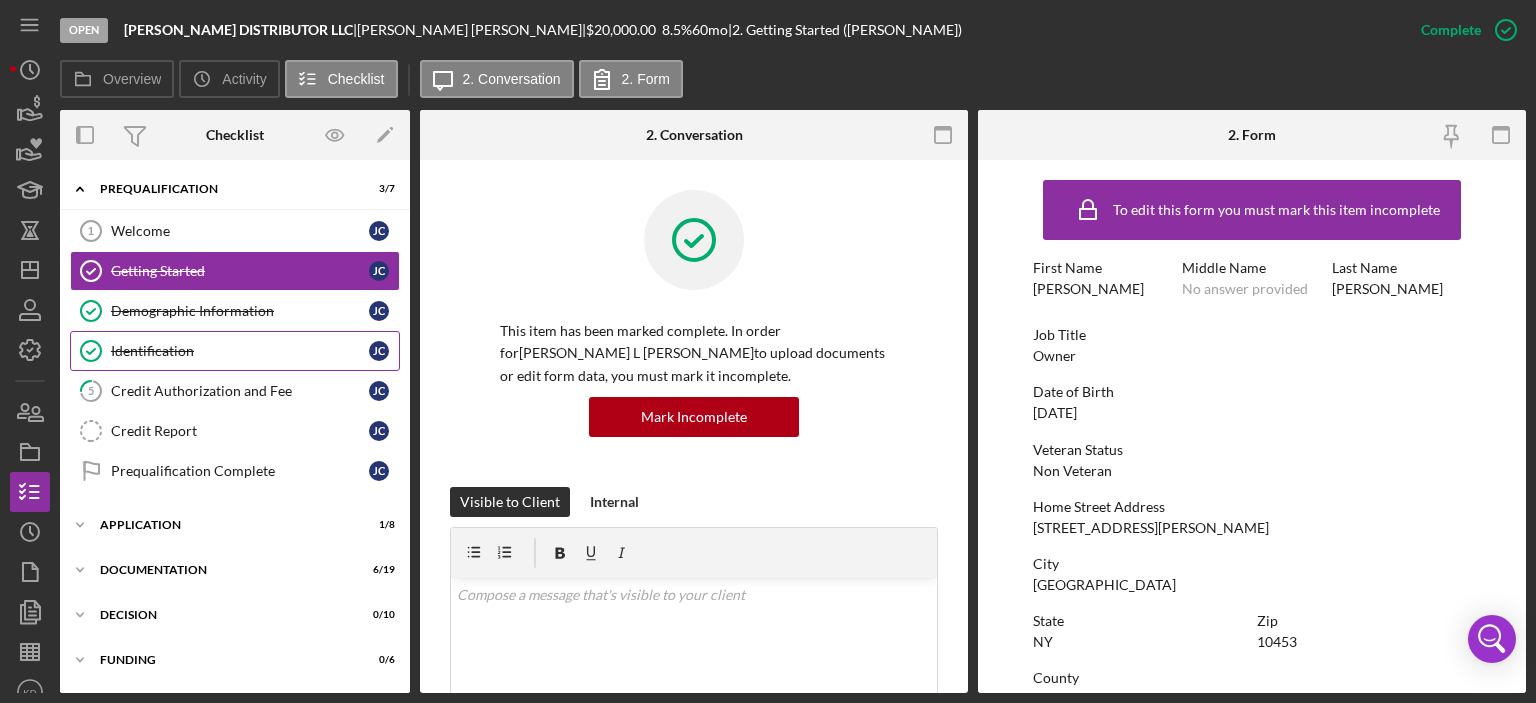 click on "Identification" at bounding box center [240, 351] 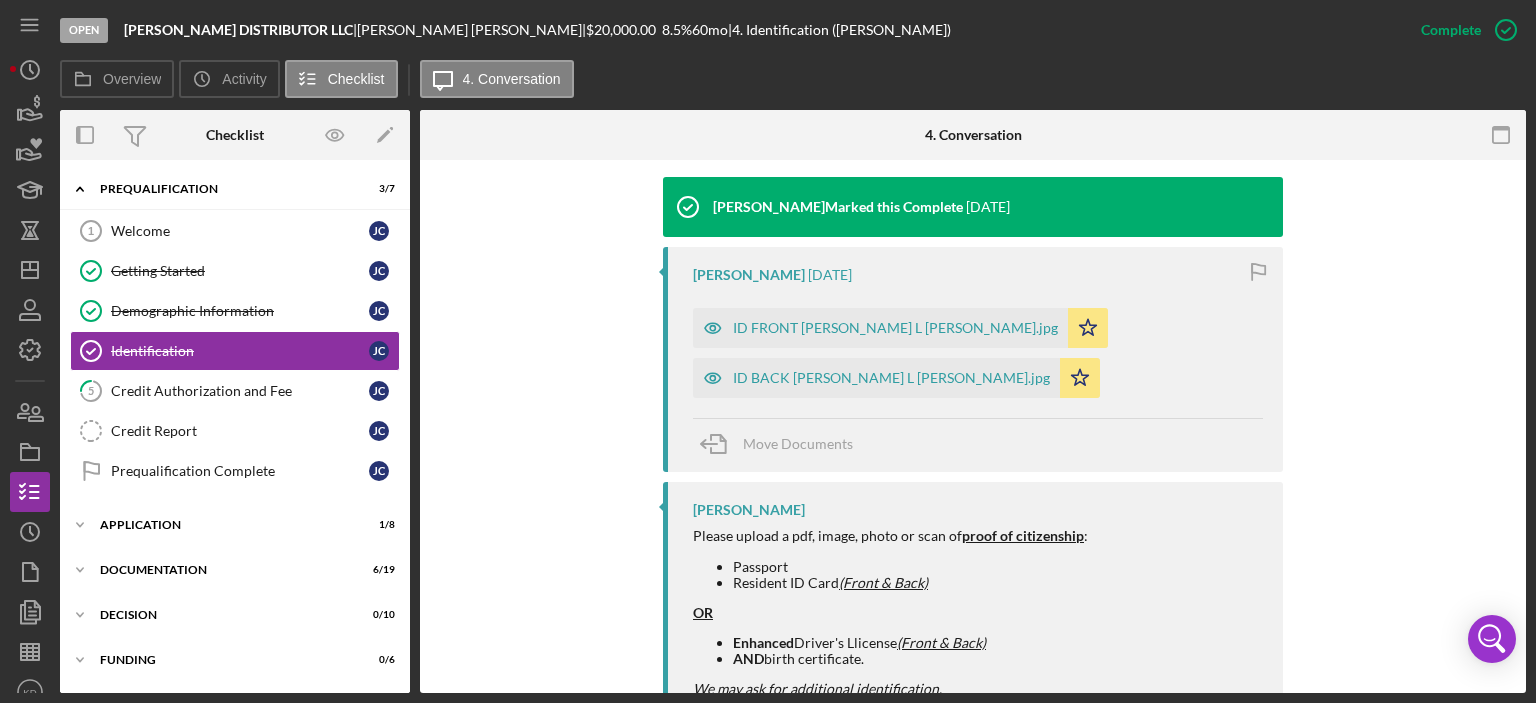 scroll, scrollTop: 708, scrollLeft: 0, axis: vertical 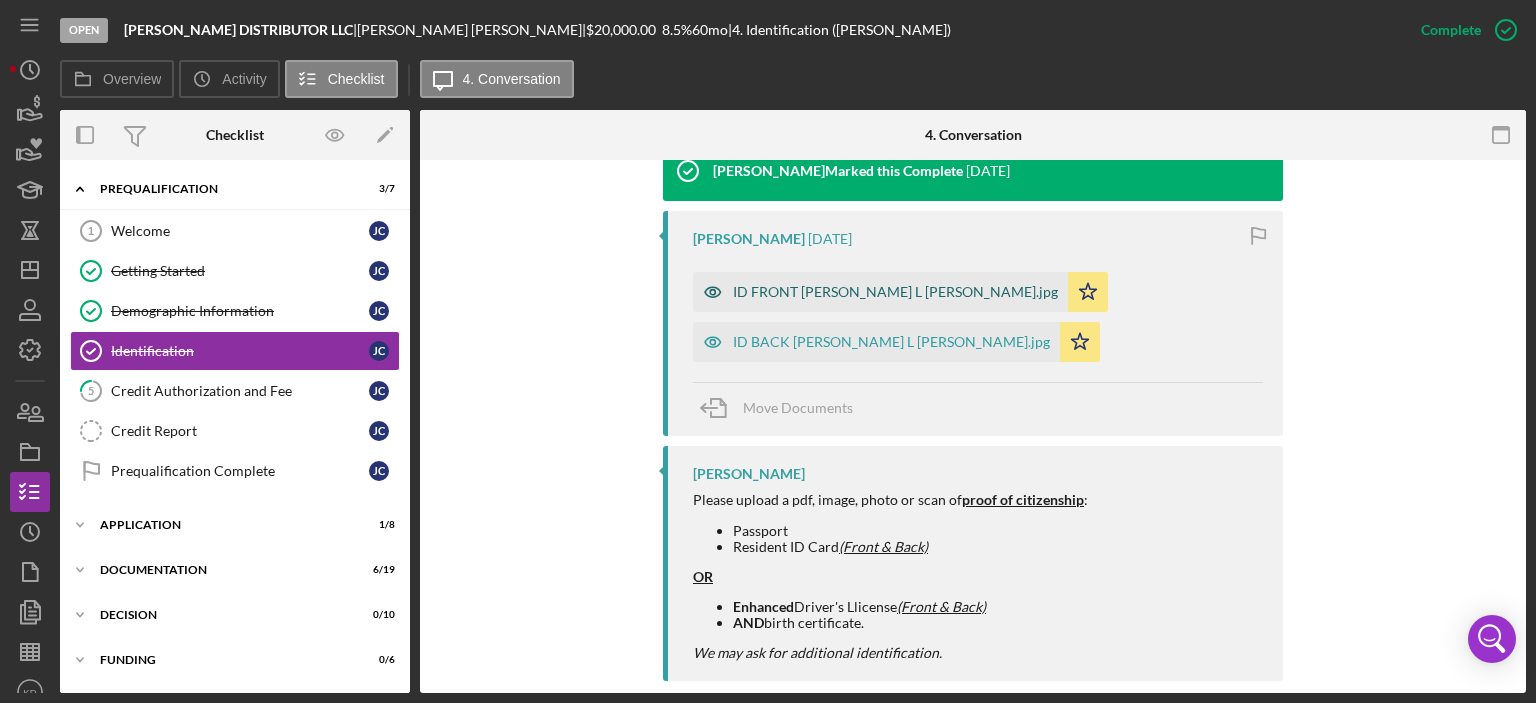 click on "ID FRONT [PERSON_NAME] L [PERSON_NAME].jpg" at bounding box center (880, 292) 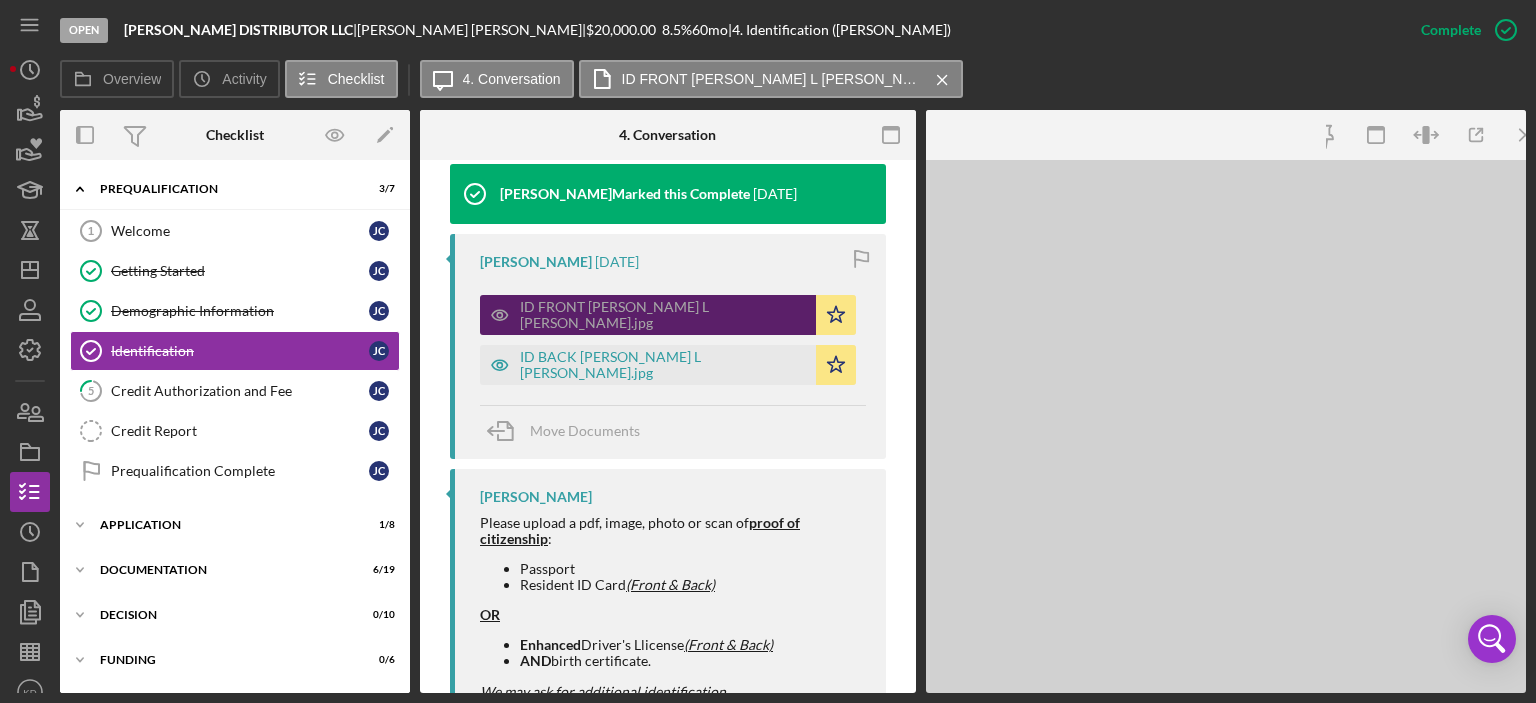 scroll, scrollTop: 731, scrollLeft: 0, axis: vertical 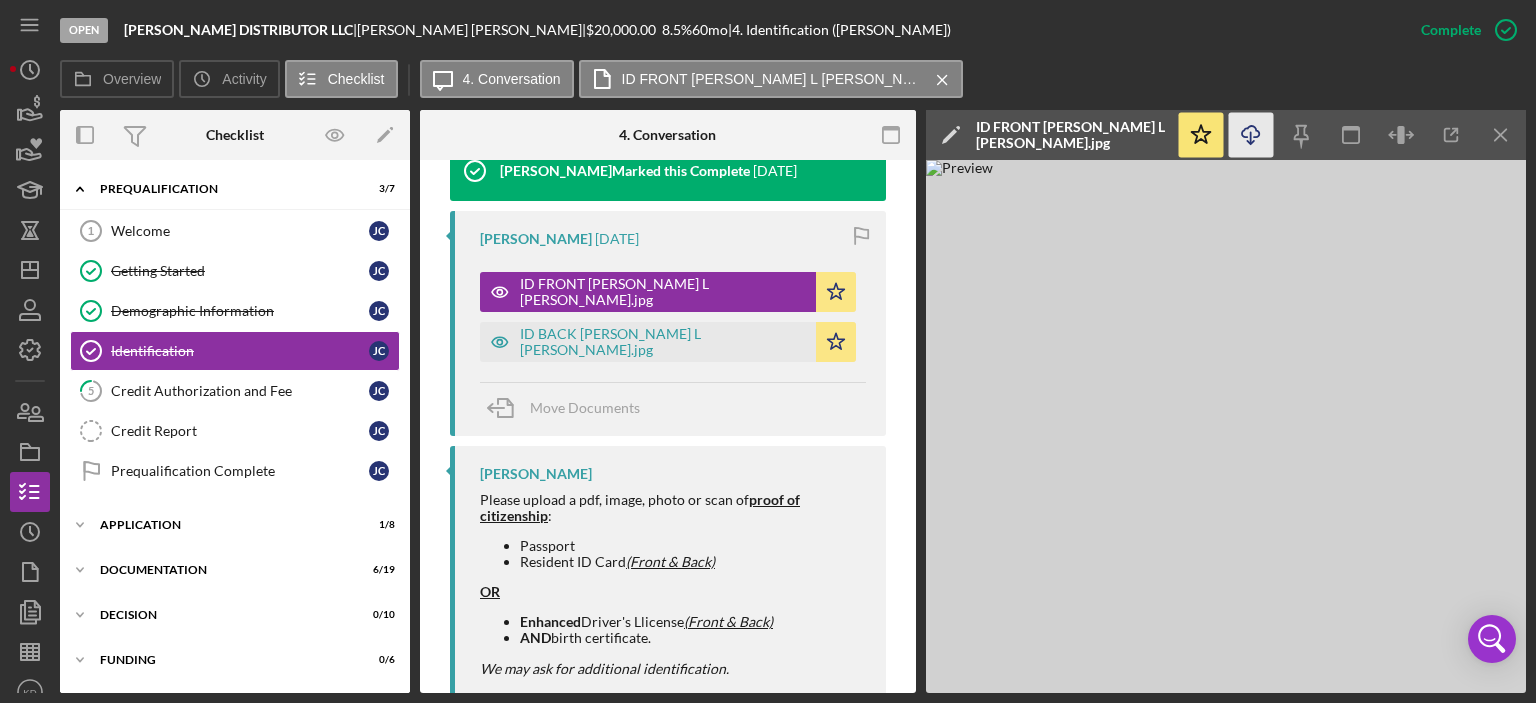 click on "Icon/Download" 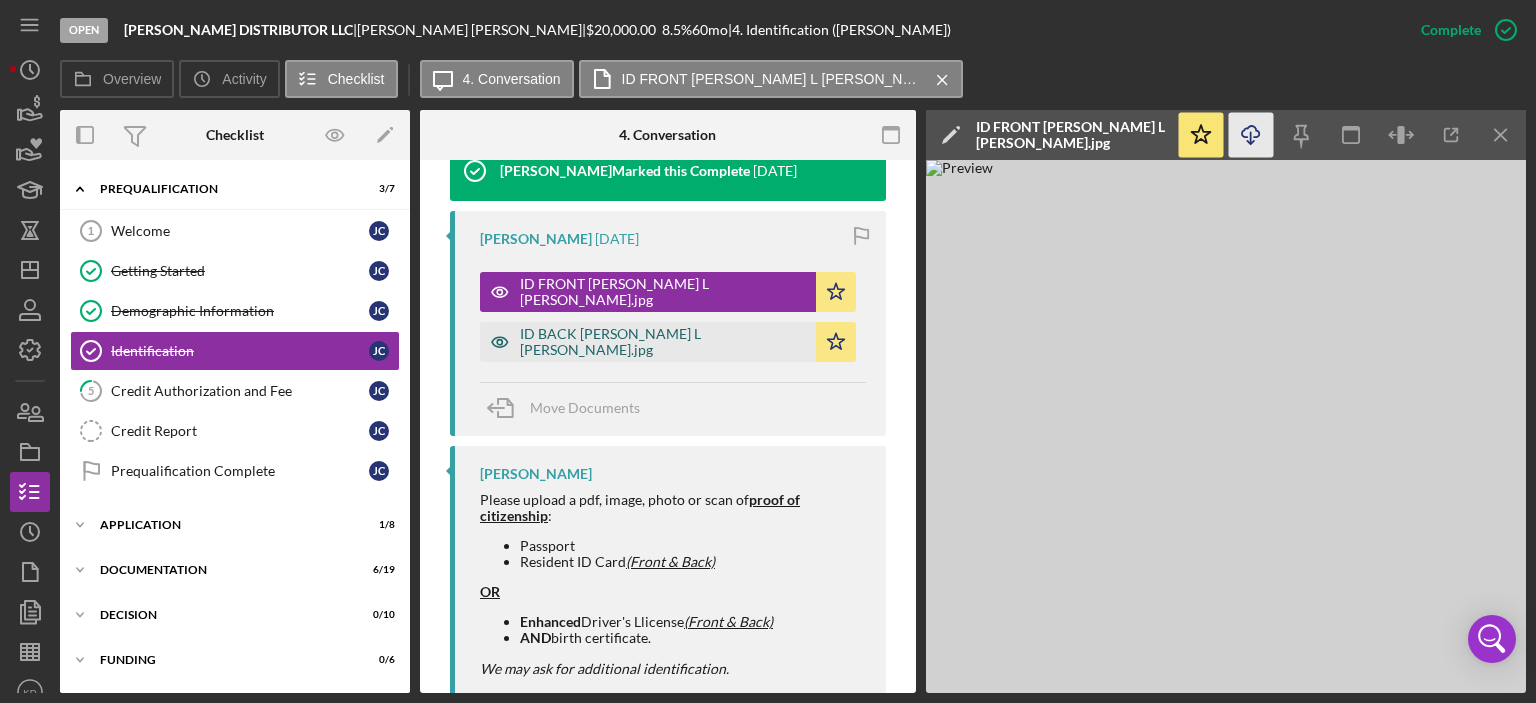 click on "ID BACK [PERSON_NAME] L [PERSON_NAME].jpg" at bounding box center [663, 342] 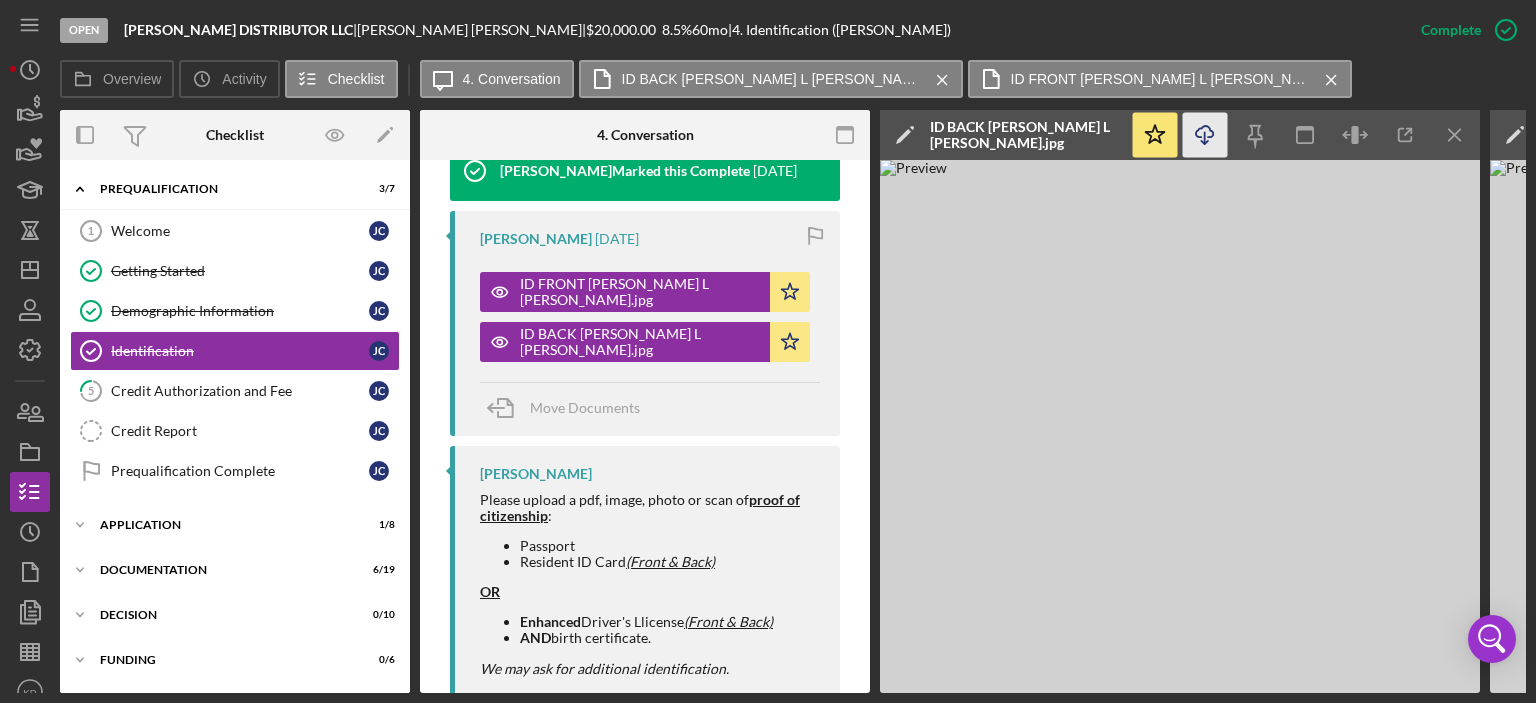 click on "Icon/Download" 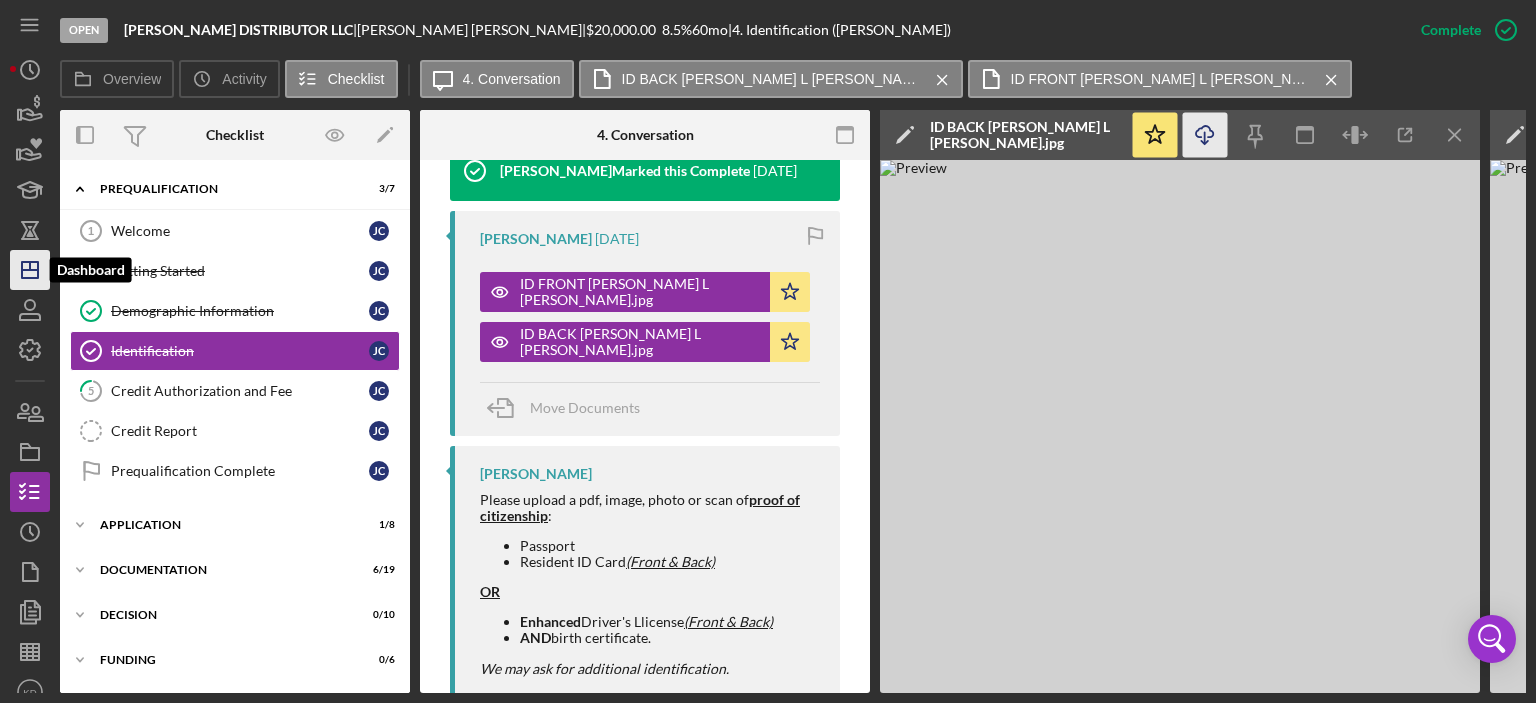 click 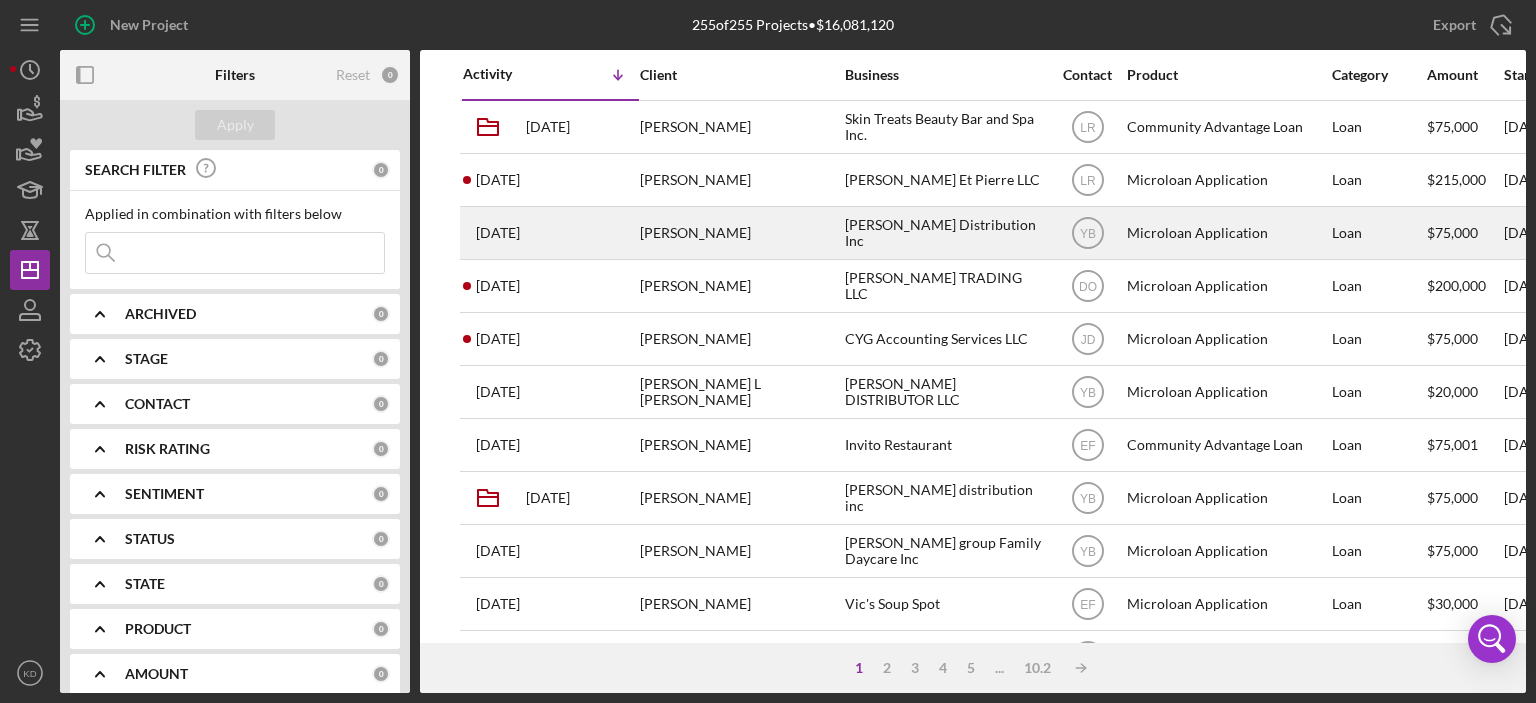 click on "[PERSON_NAME] Distribution Inc" at bounding box center (945, 233) 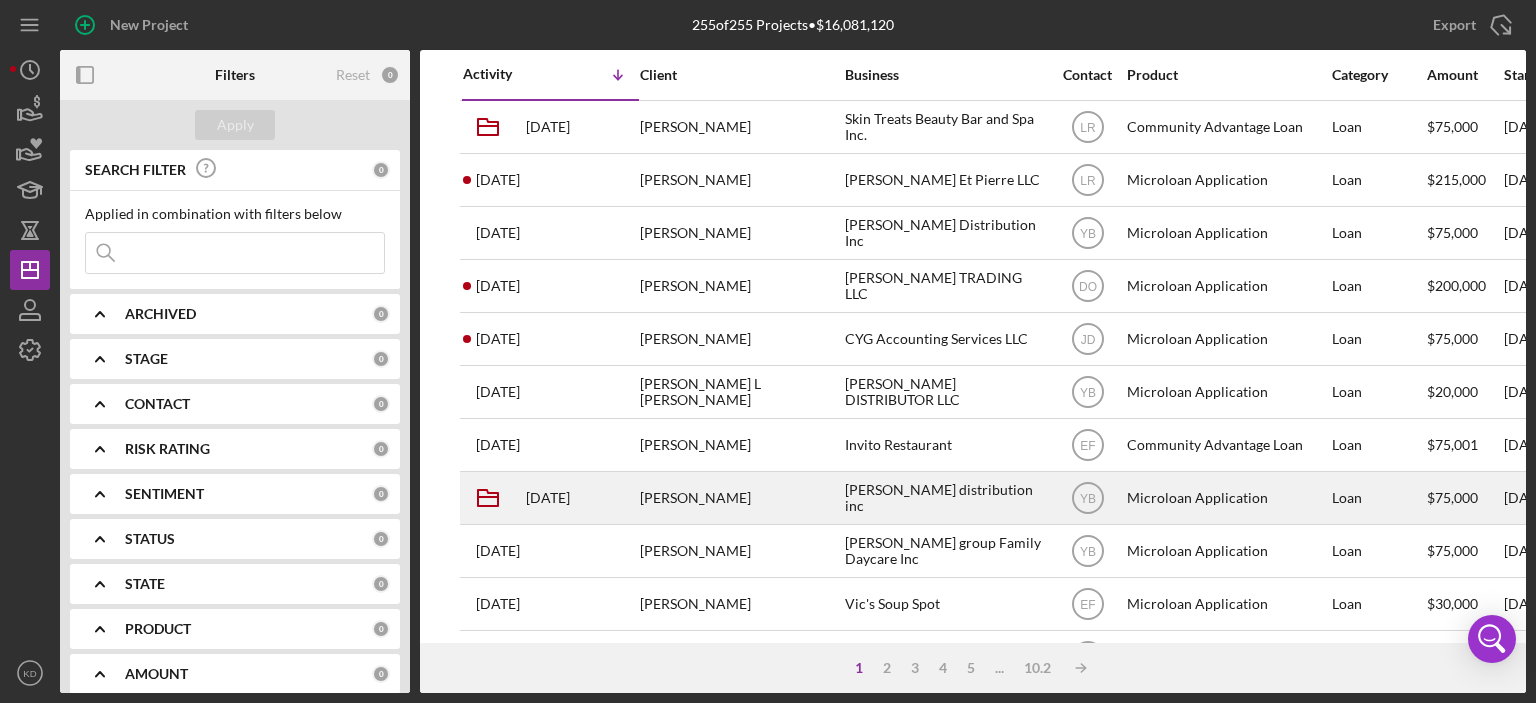 click on "[PERSON_NAME] distribution inc" at bounding box center [945, 498] 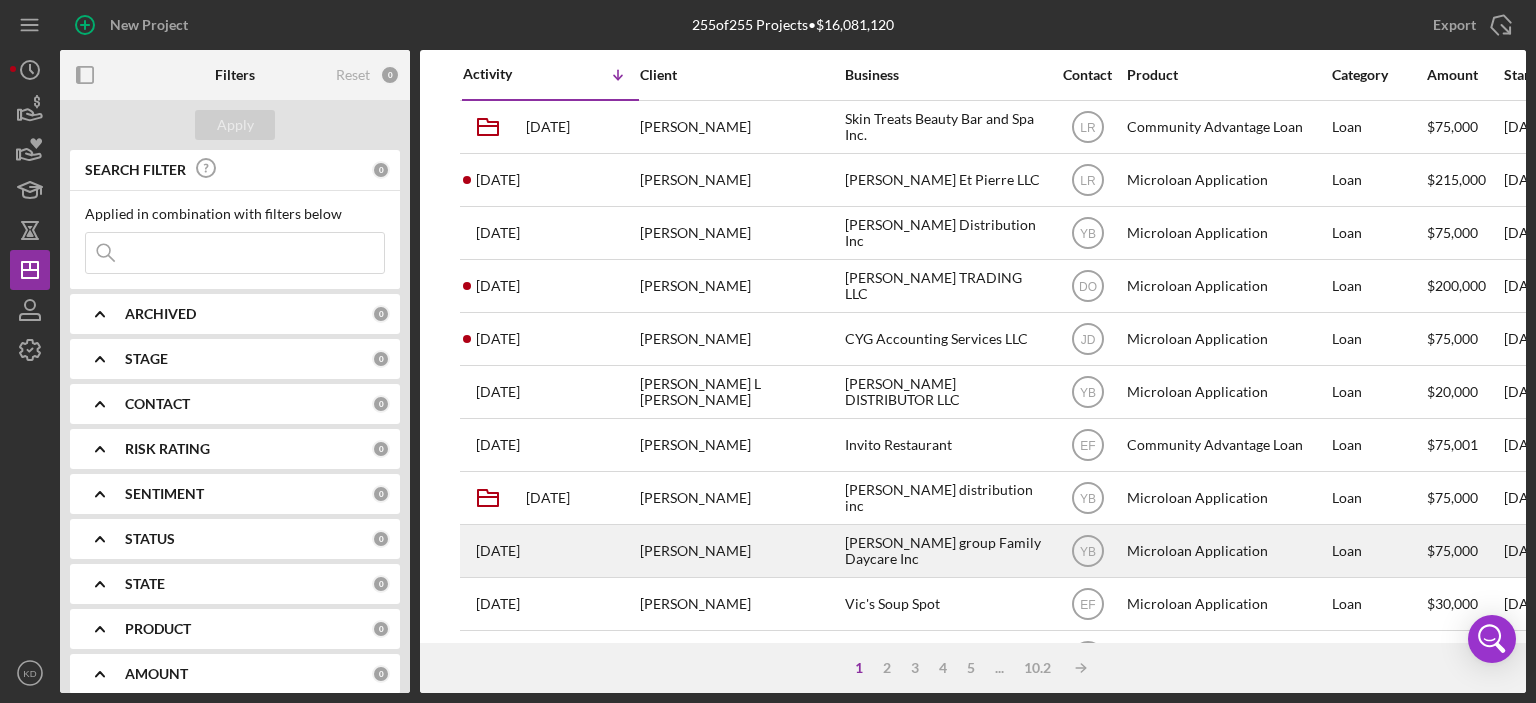 click on "[PERSON_NAME] group Family Daycare Inc" at bounding box center [945, 551] 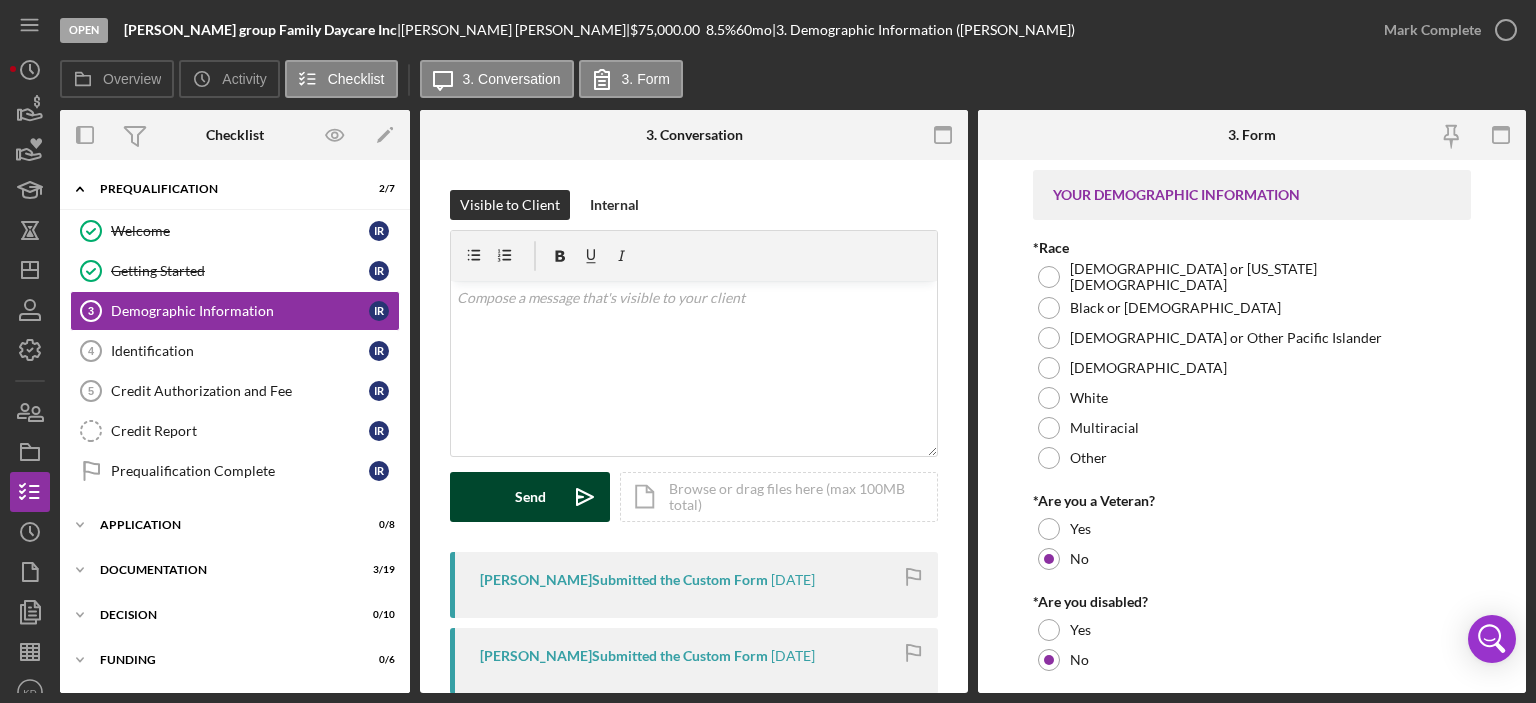 click on "Send Icon/icon-invite-send" at bounding box center [530, 497] 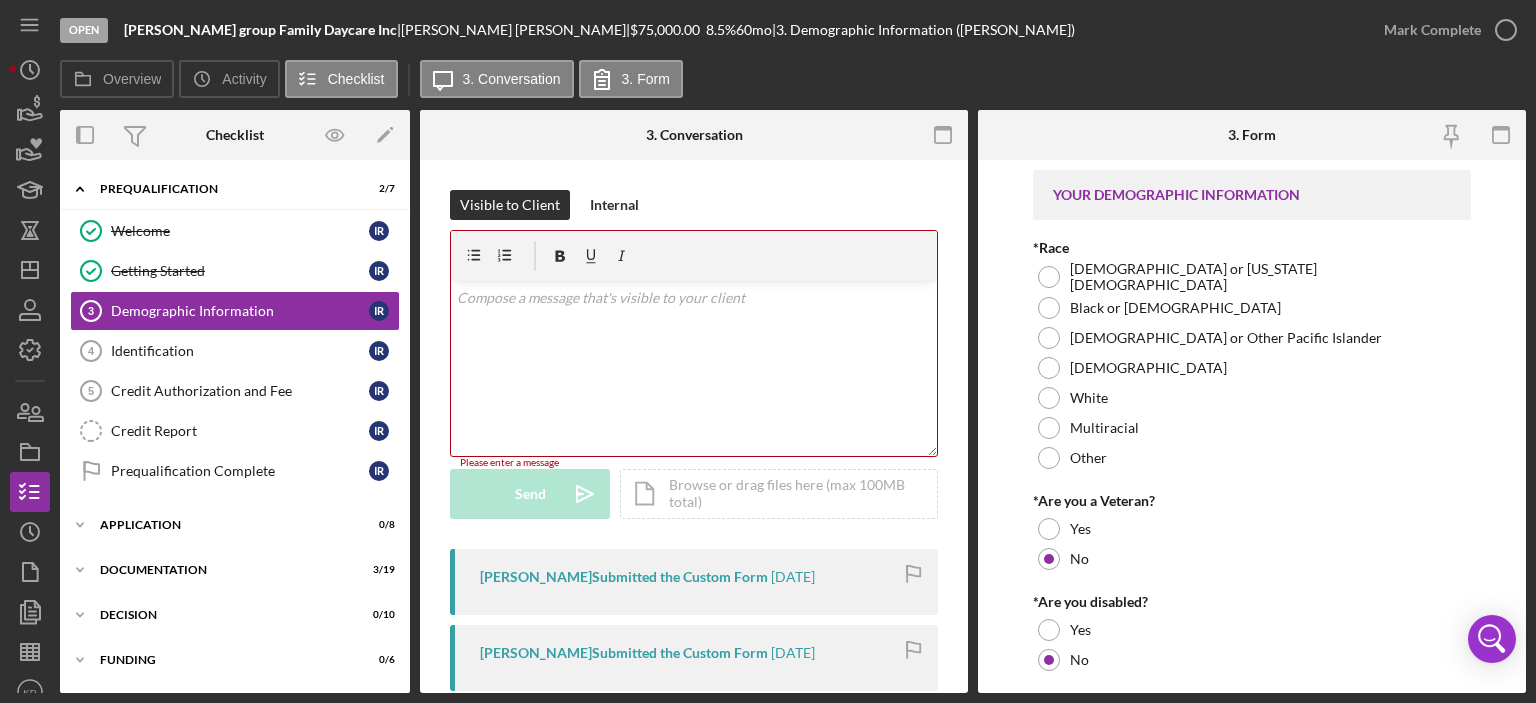 scroll, scrollTop: 18, scrollLeft: 0, axis: vertical 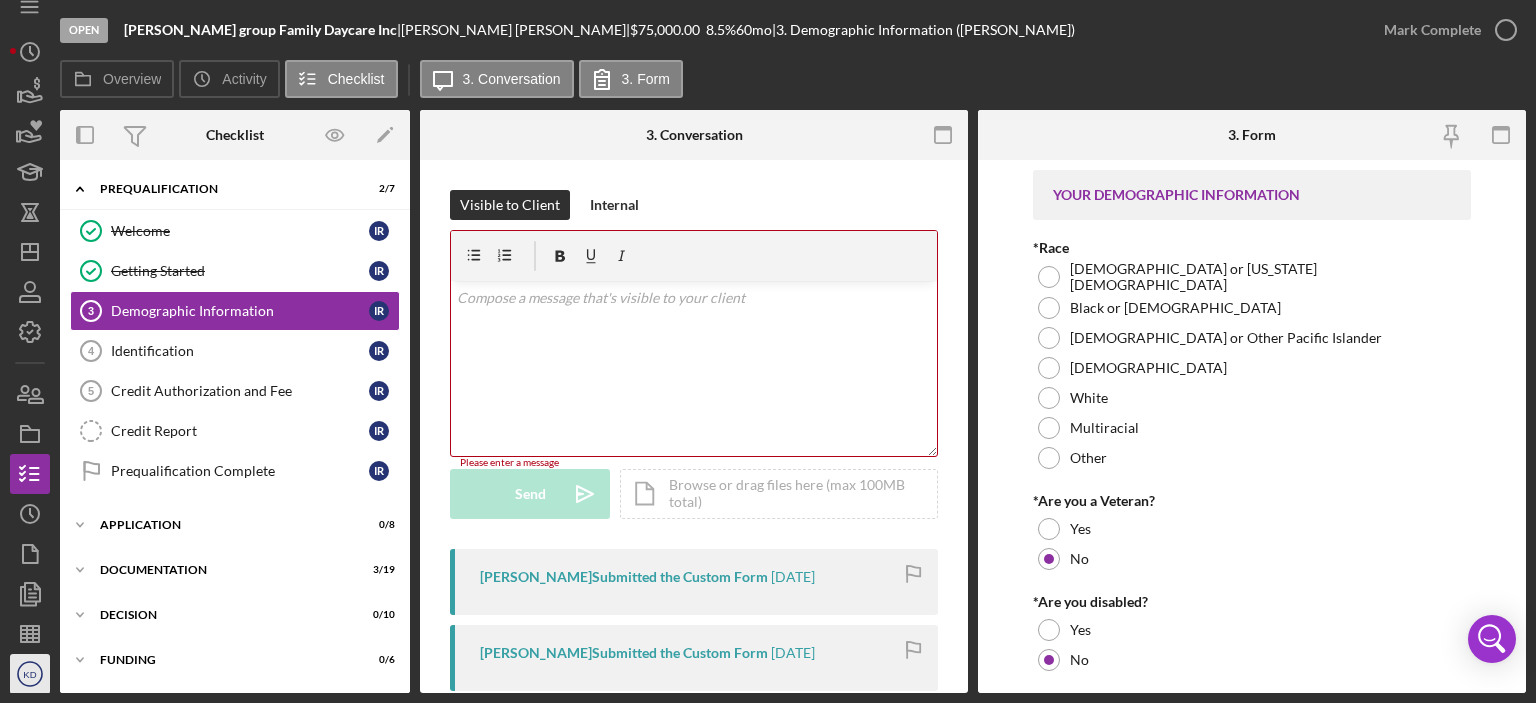 click 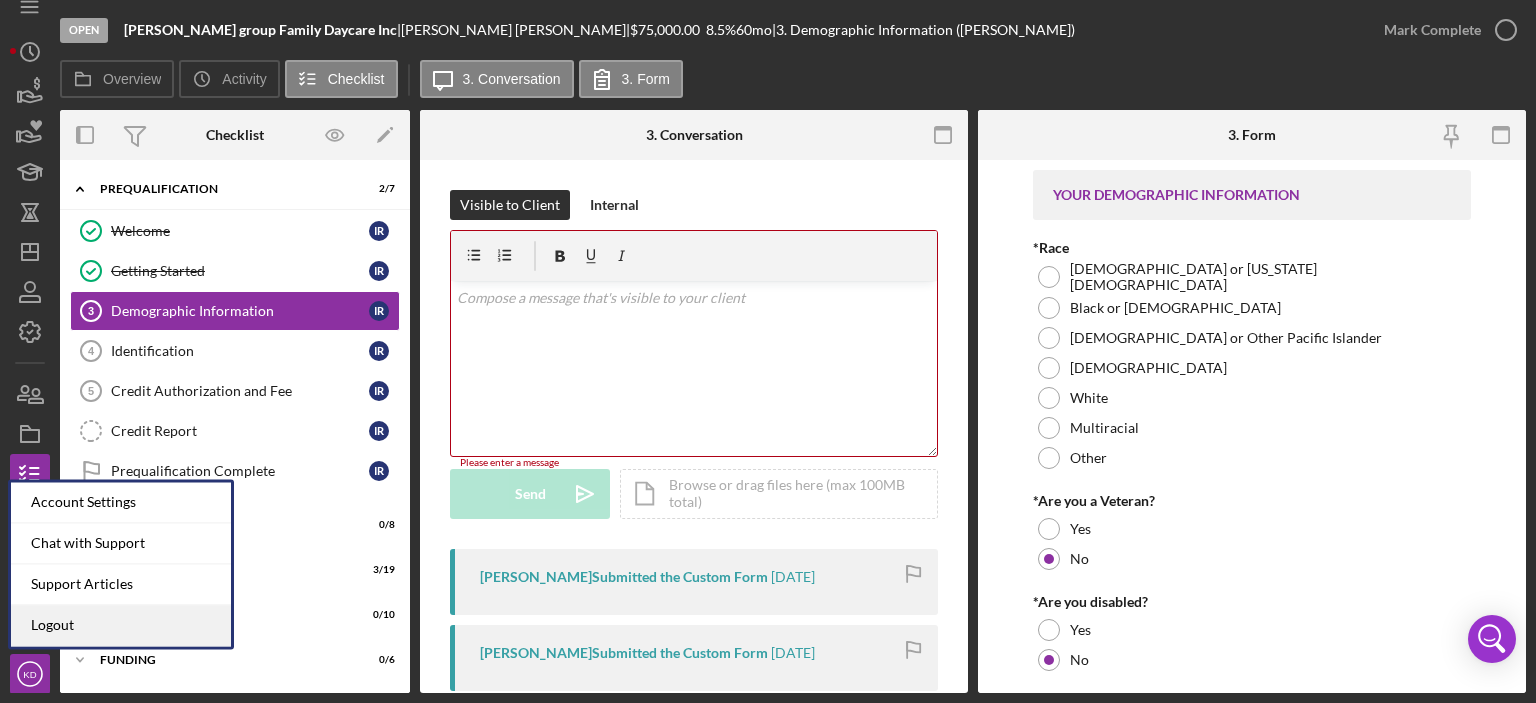 click on "Logout" at bounding box center [121, 625] 